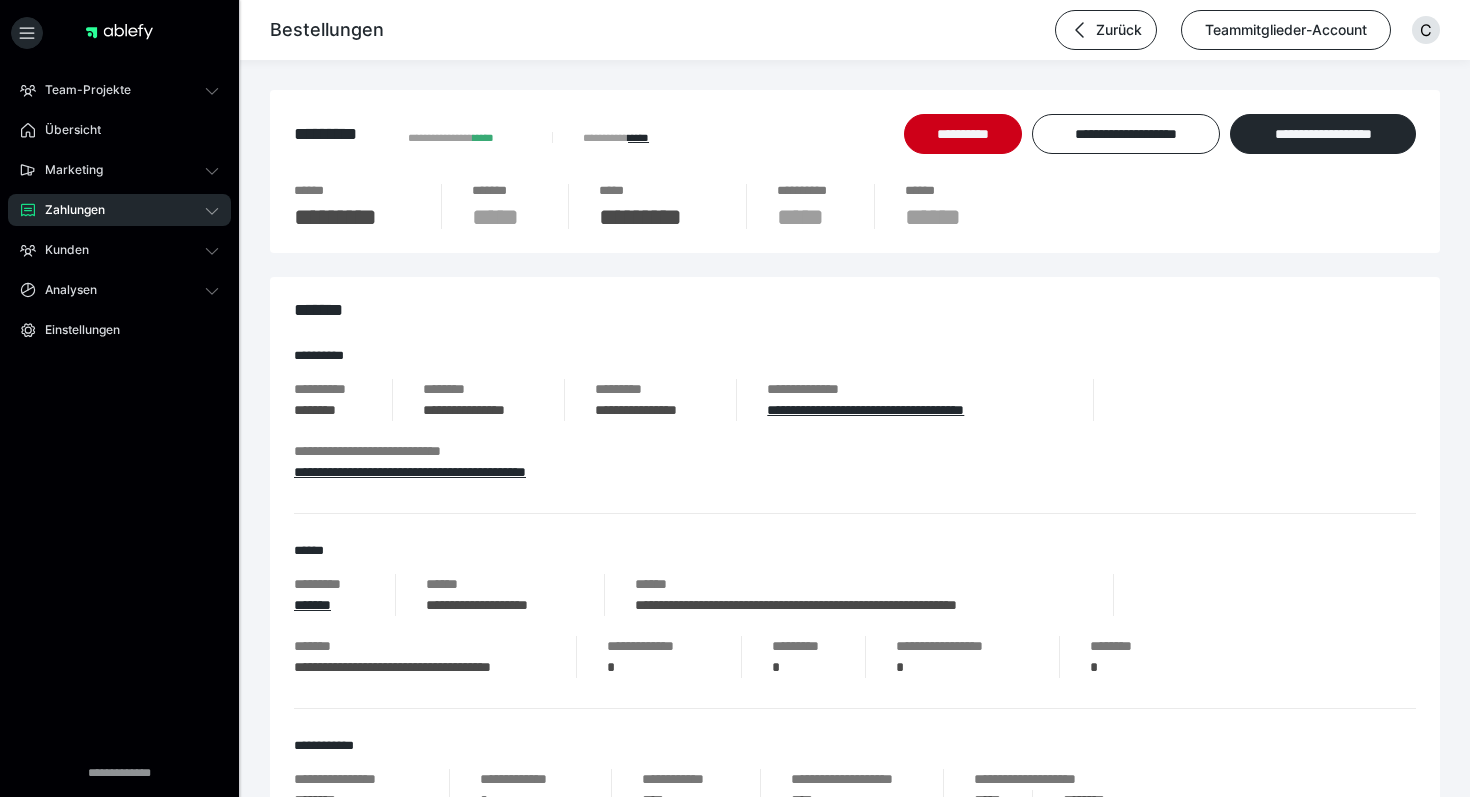 scroll, scrollTop: 36, scrollLeft: 0, axis: vertical 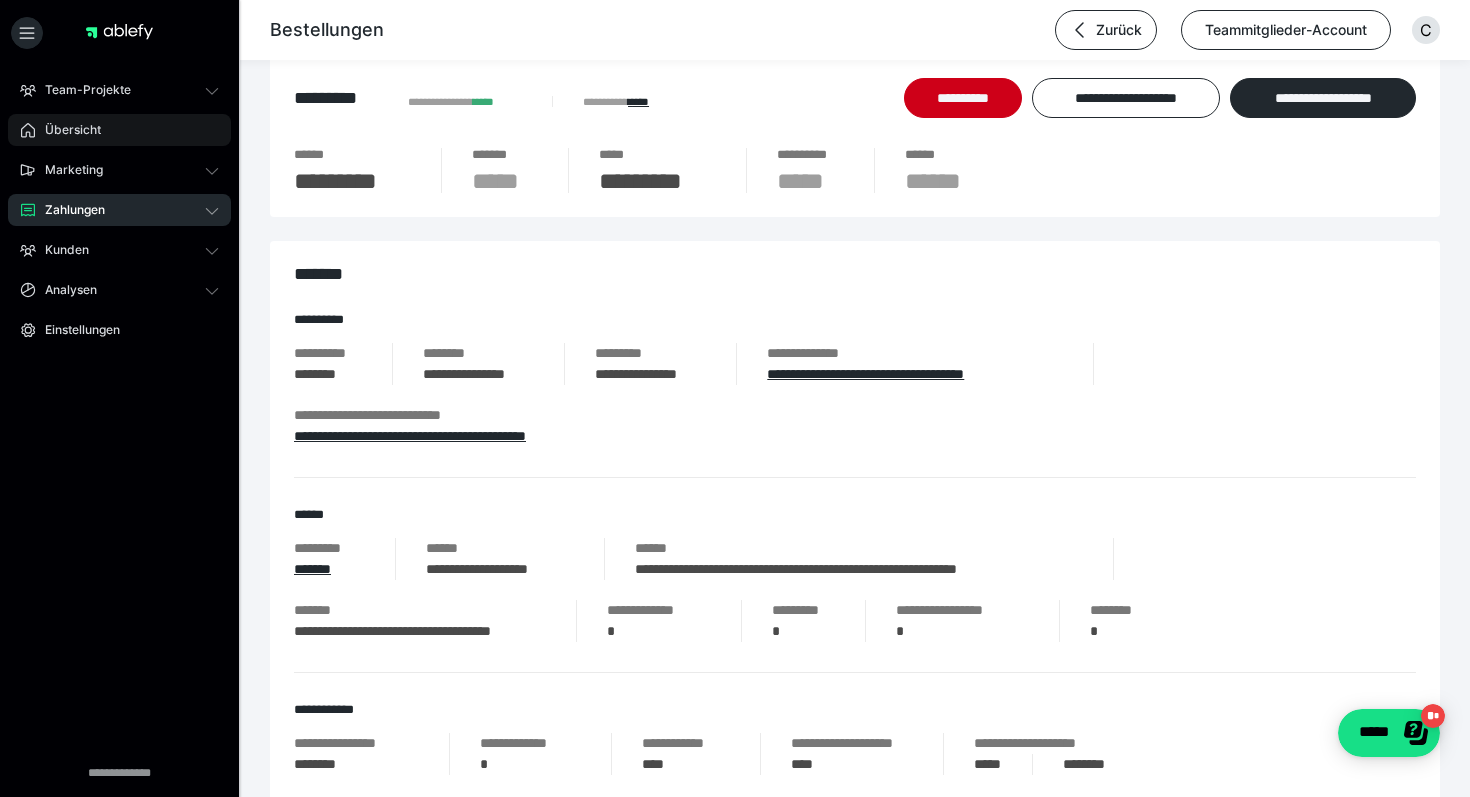 click on "Übersicht" at bounding box center [119, 130] 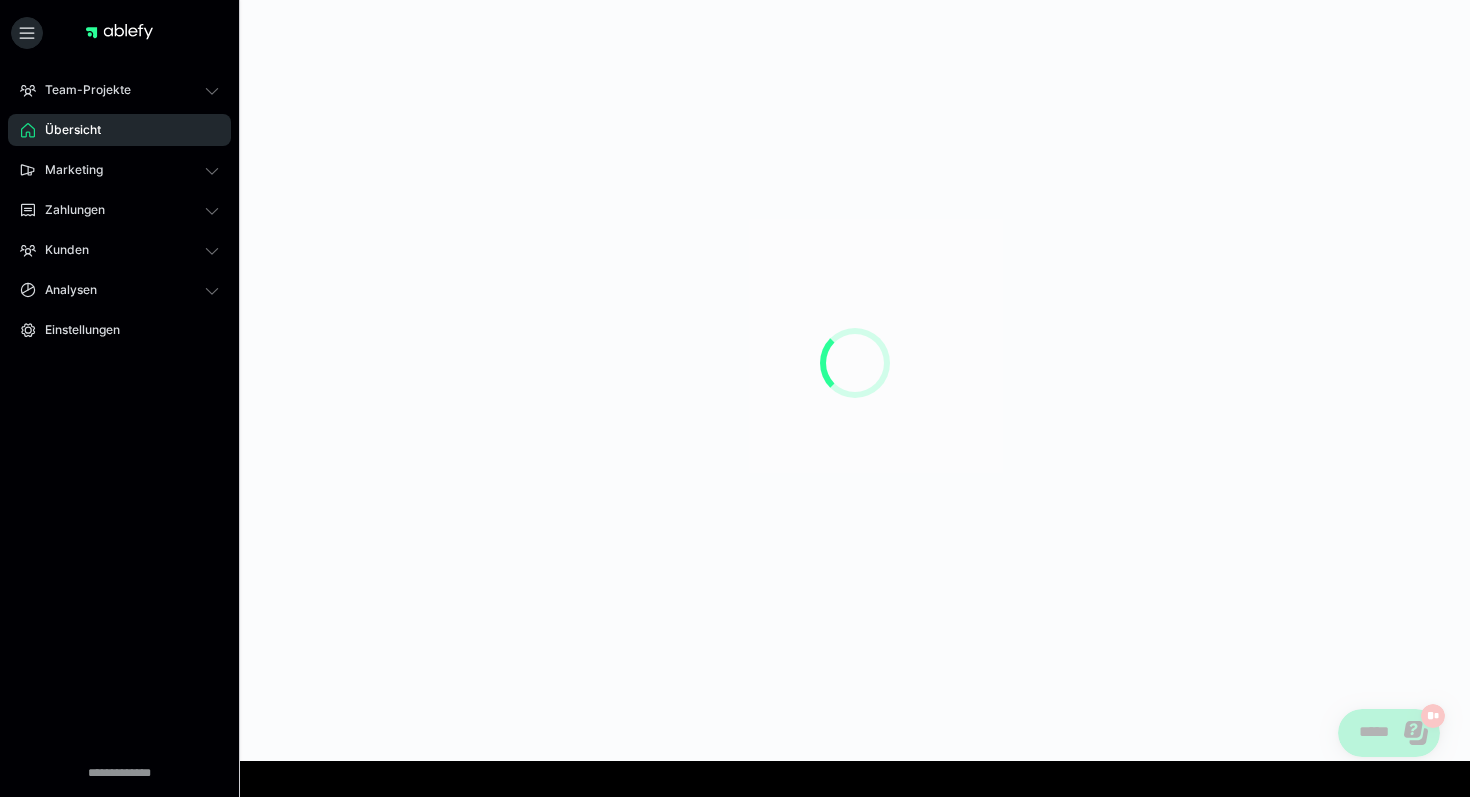 scroll, scrollTop: 0, scrollLeft: 0, axis: both 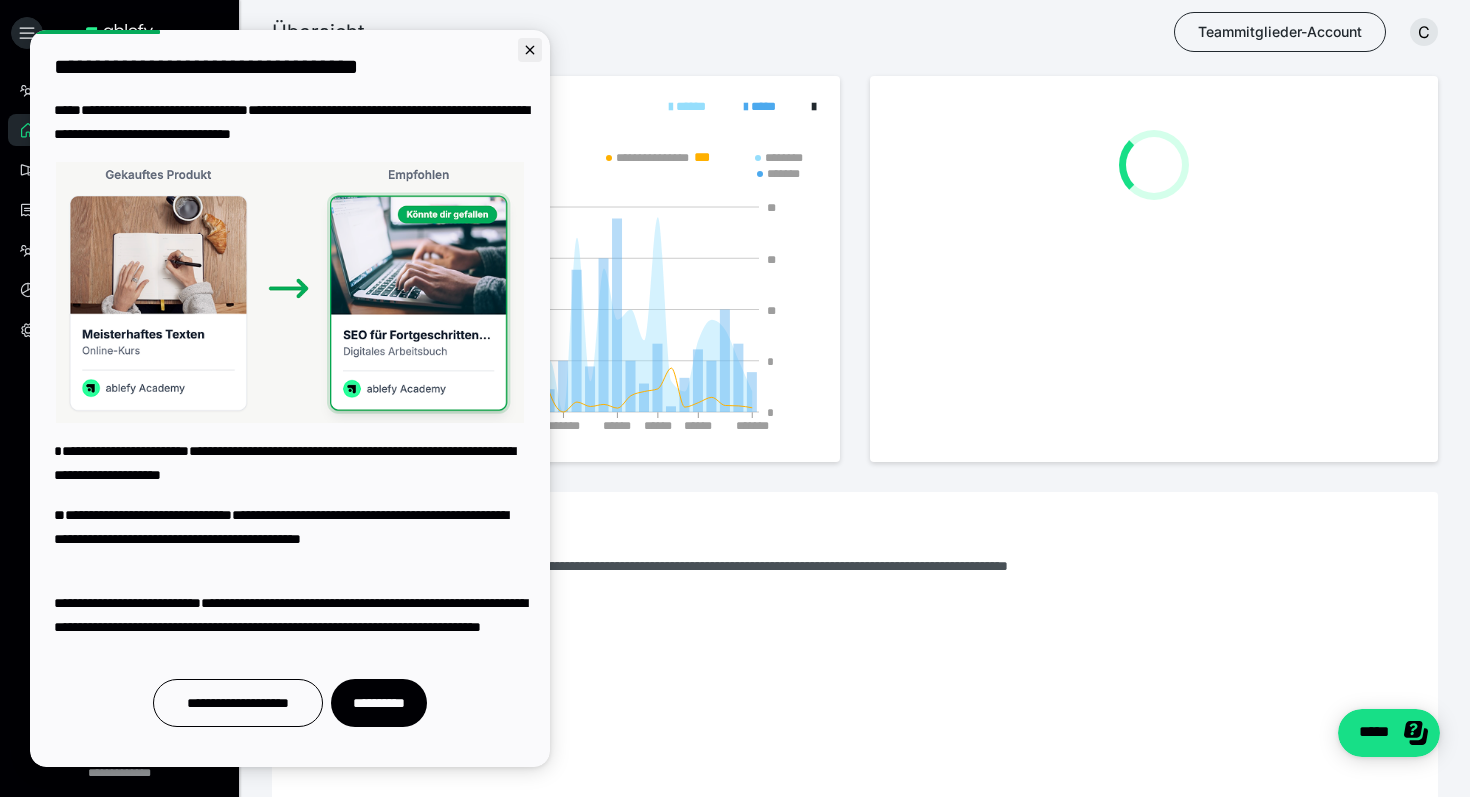 click 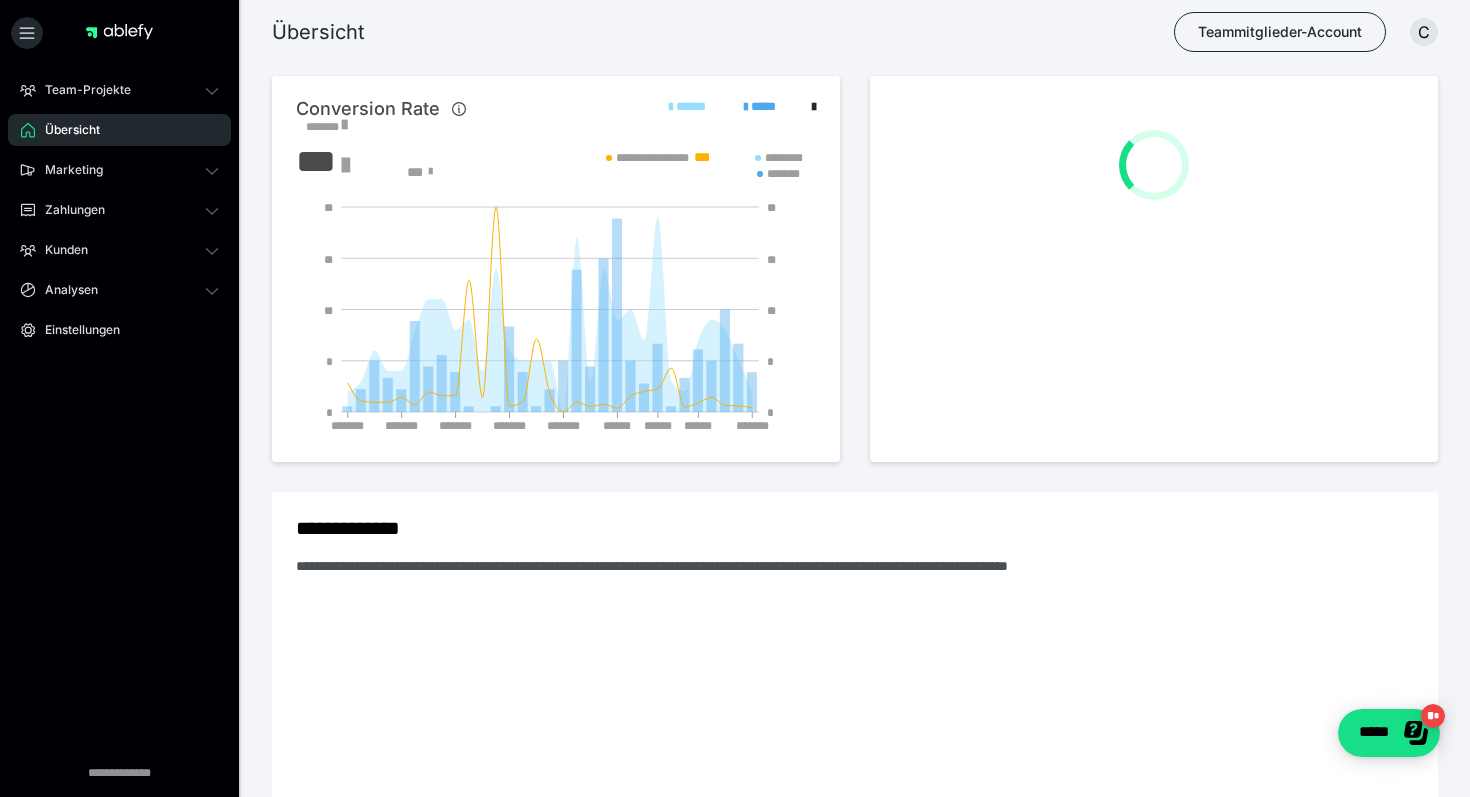 scroll, scrollTop: 0, scrollLeft: 0, axis: both 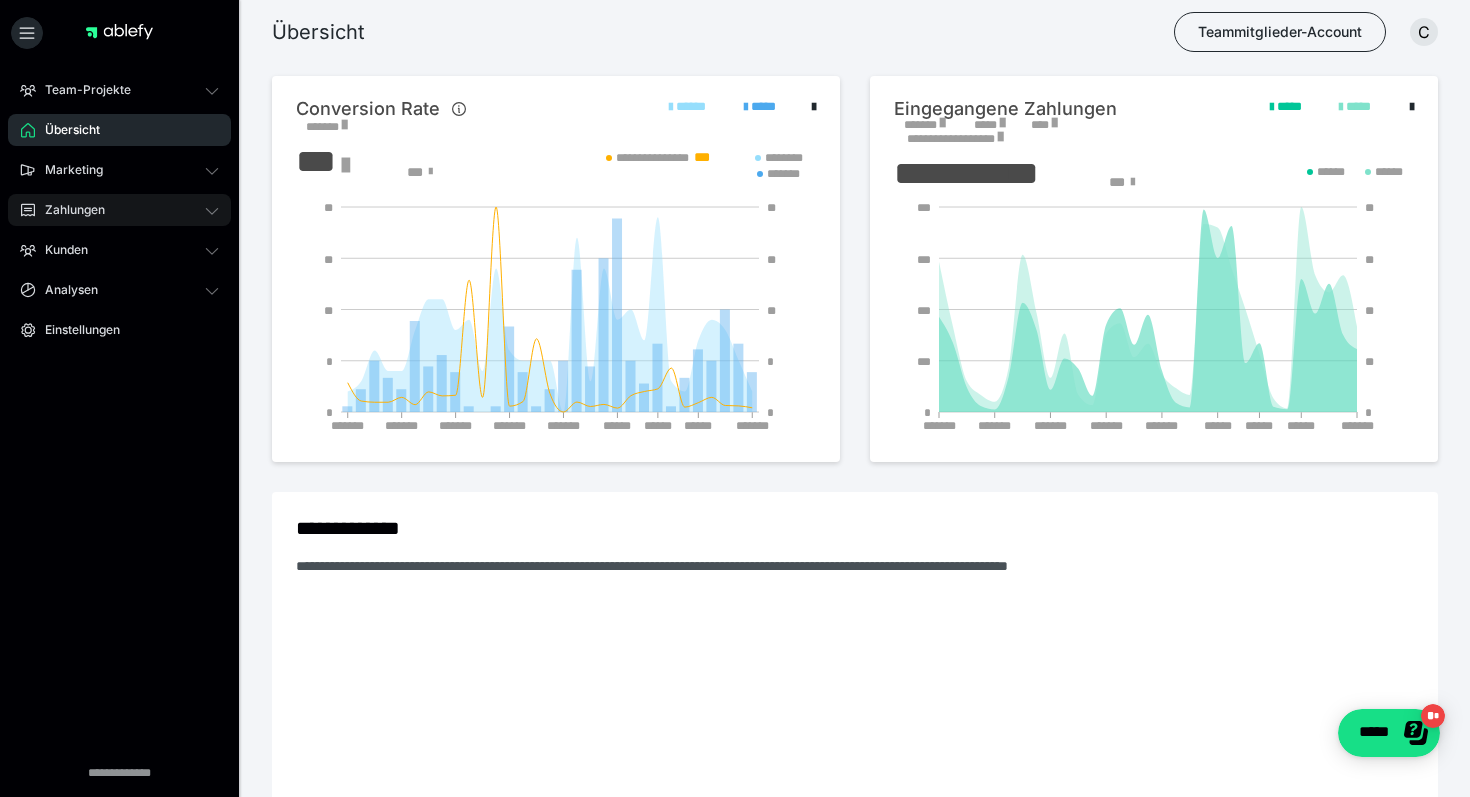 click on "Zahlungen" at bounding box center [119, 210] 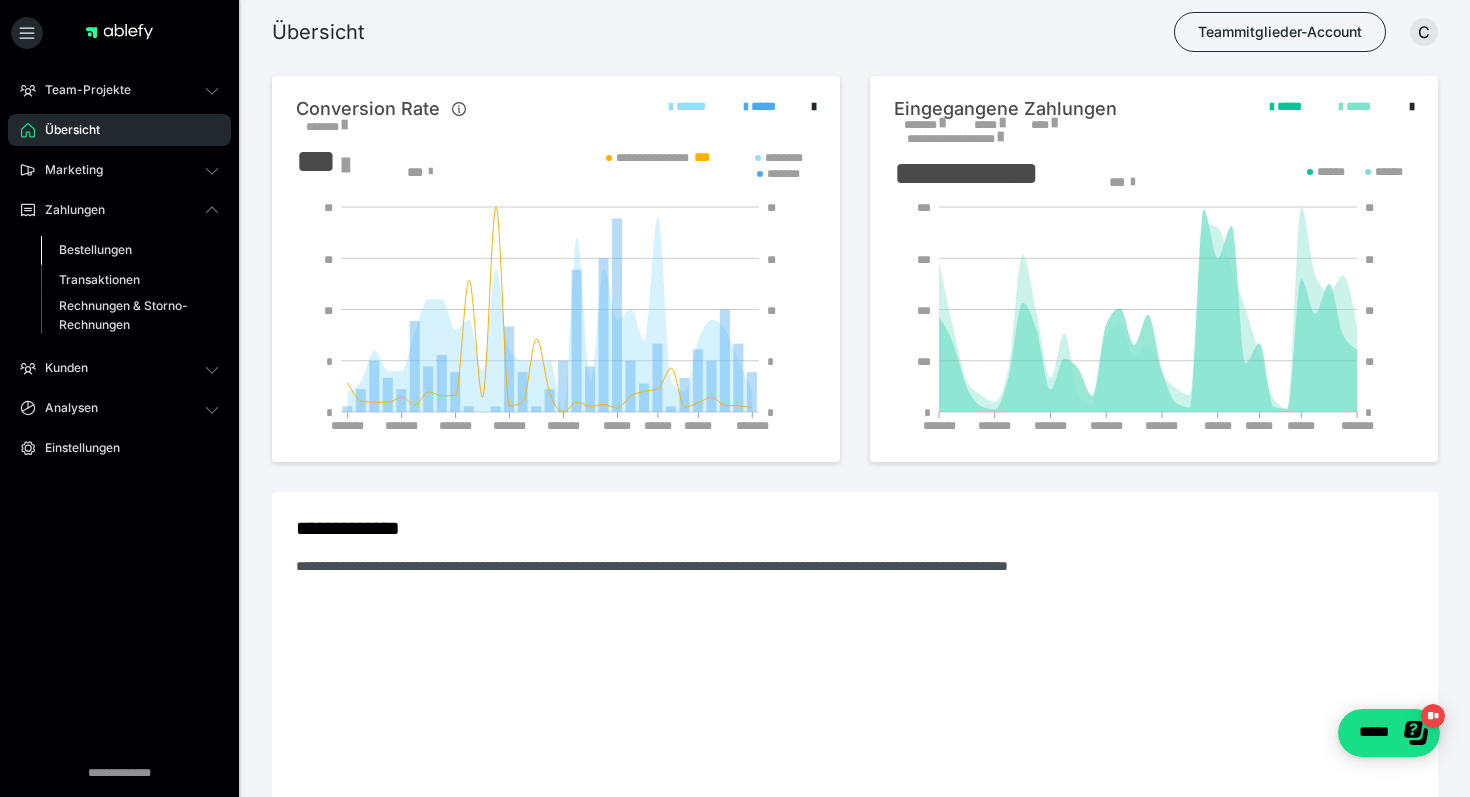 click on "Bestellungen" at bounding box center (95, 249) 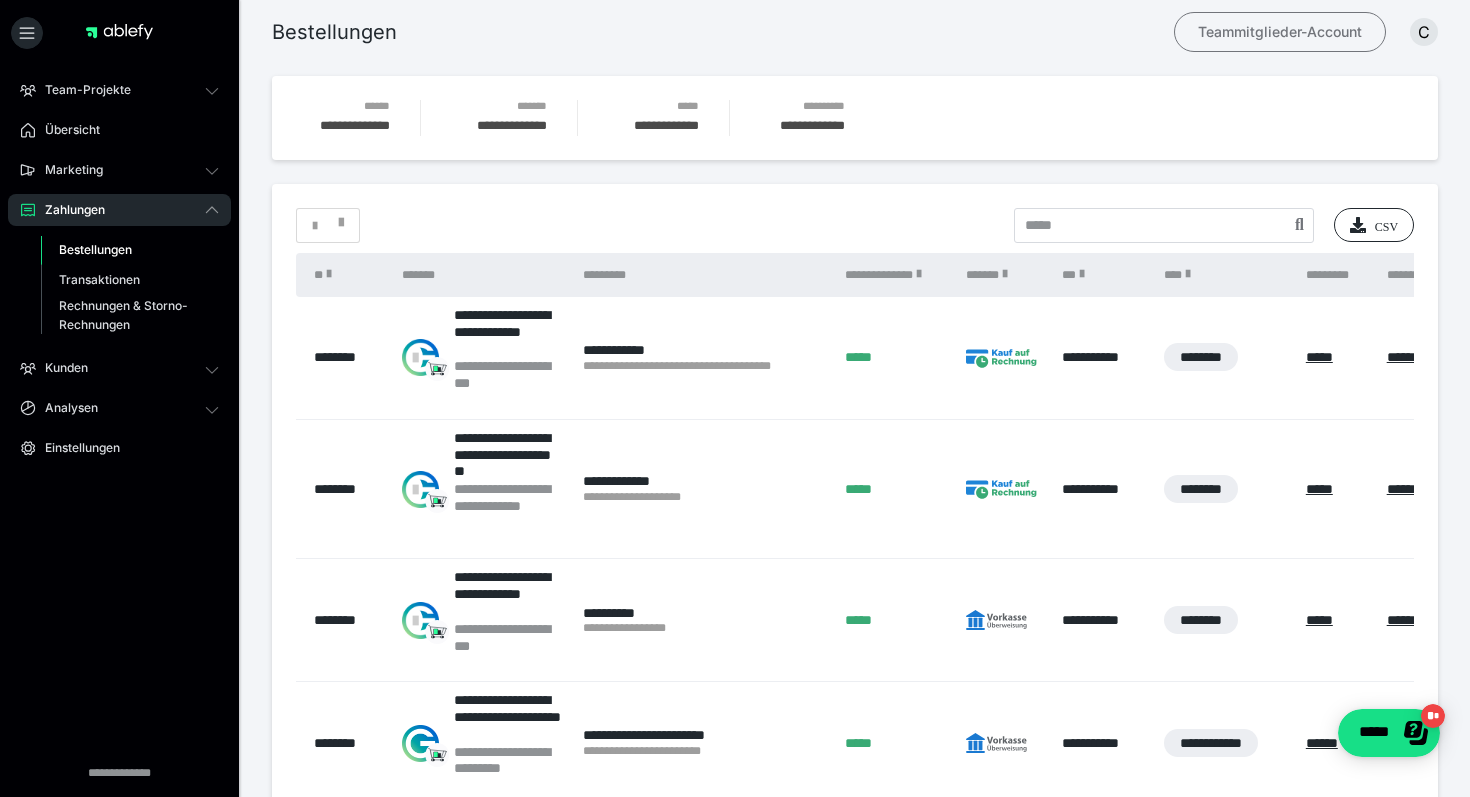 click on "Teammitglieder-Account" at bounding box center [1280, 32] 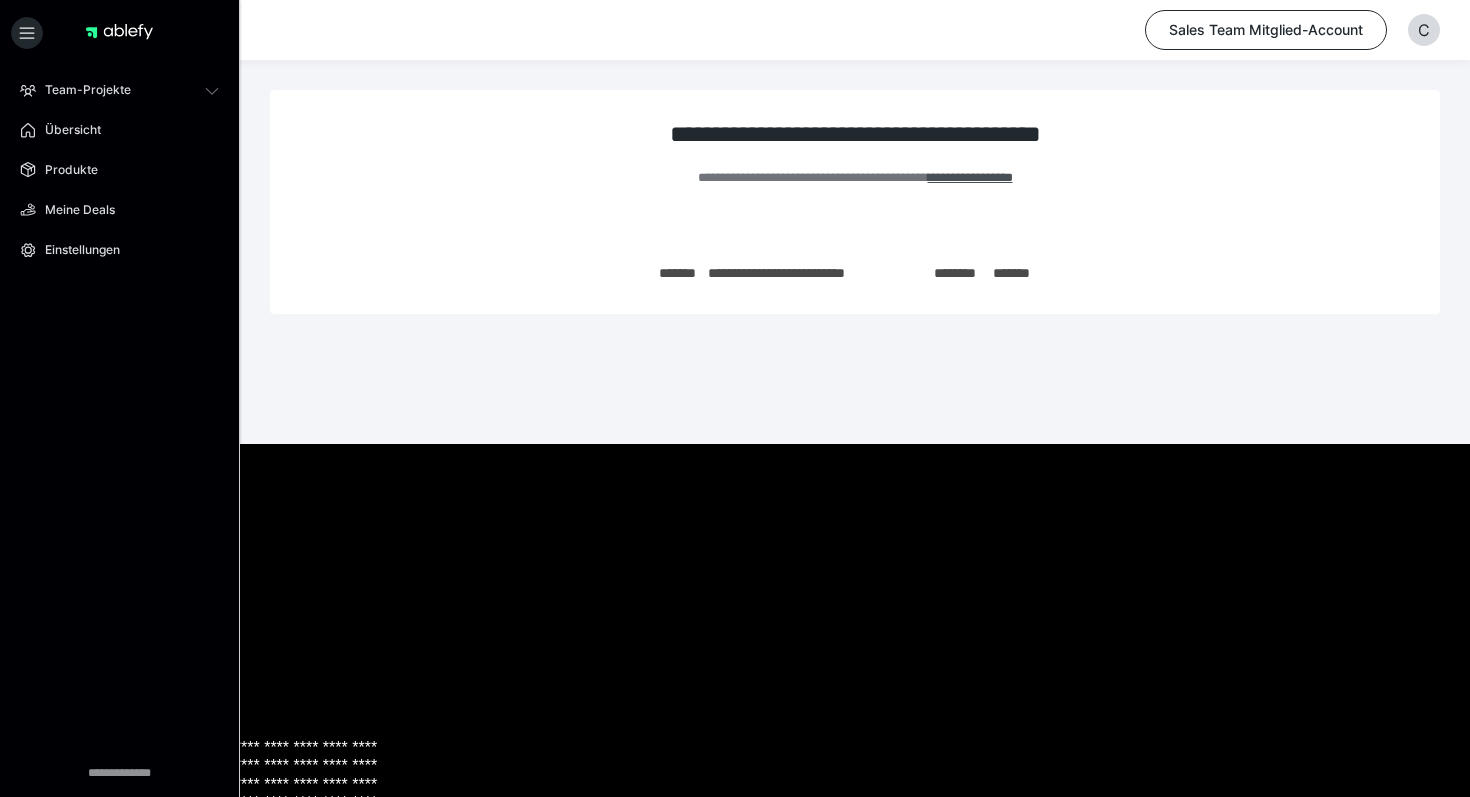 scroll, scrollTop: 0, scrollLeft: 0, axis: both 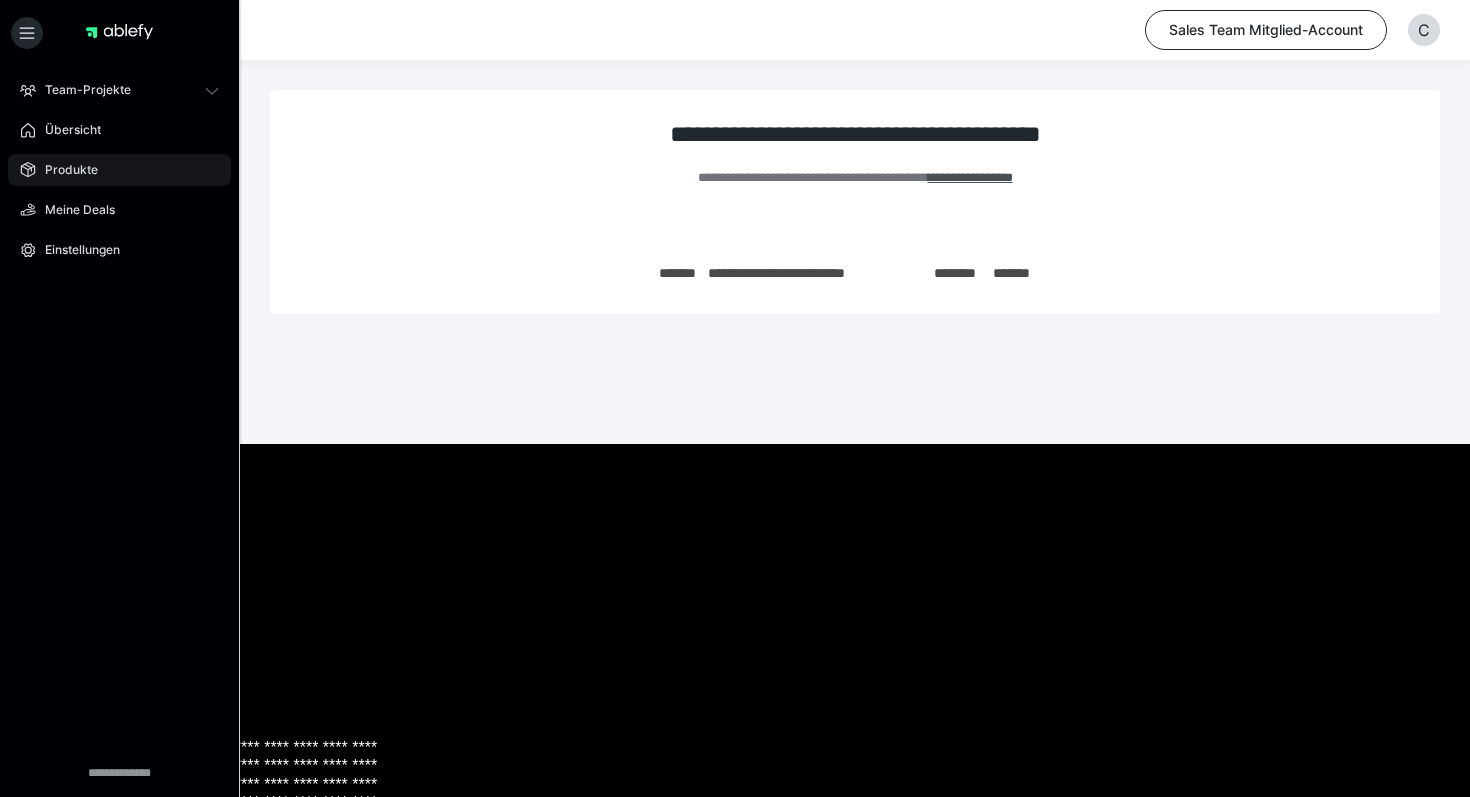 click on "Produkte" at bounding box center (119, 170) 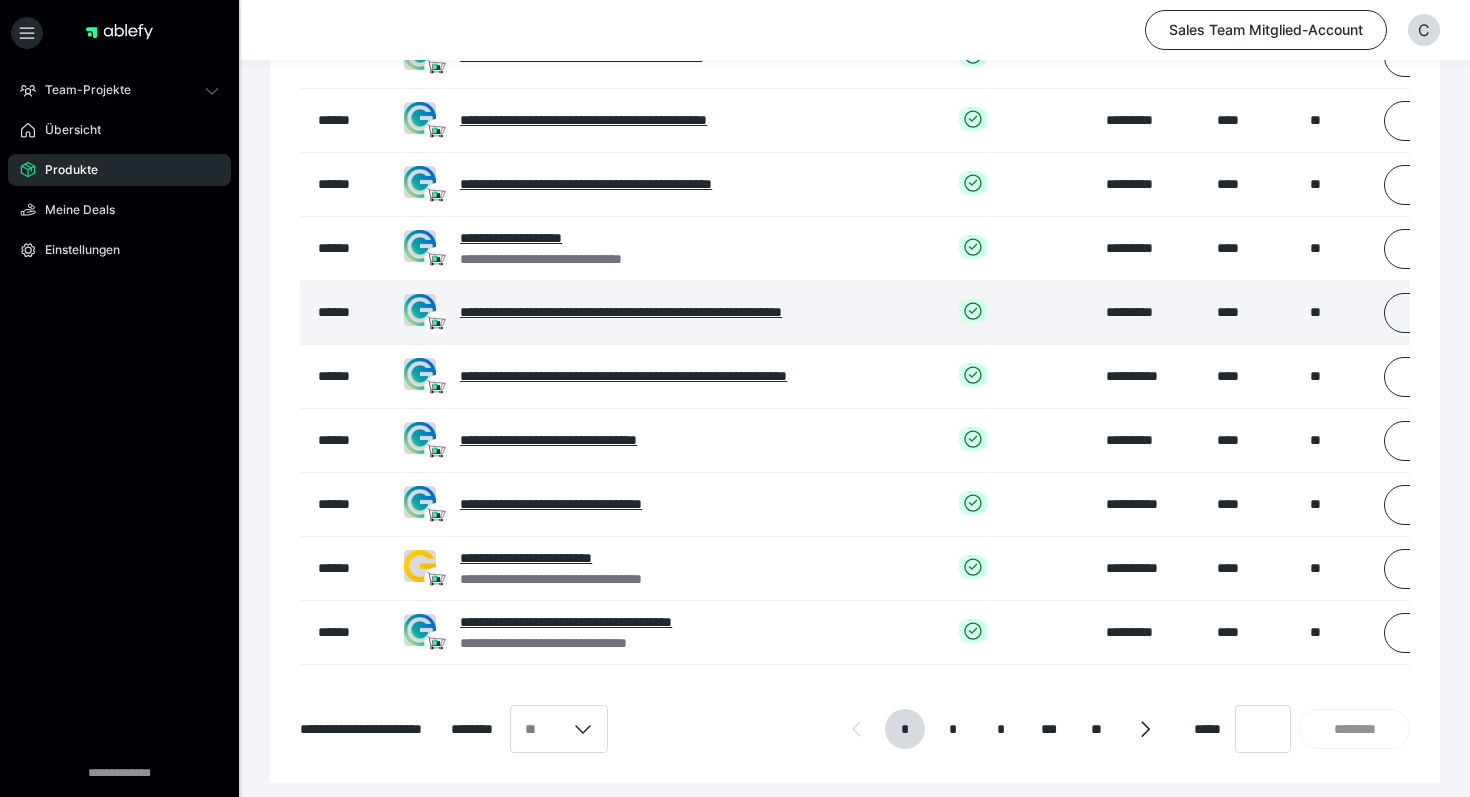 scroll, scrollTop: 282, scrollLeft: 0, axis: vertical 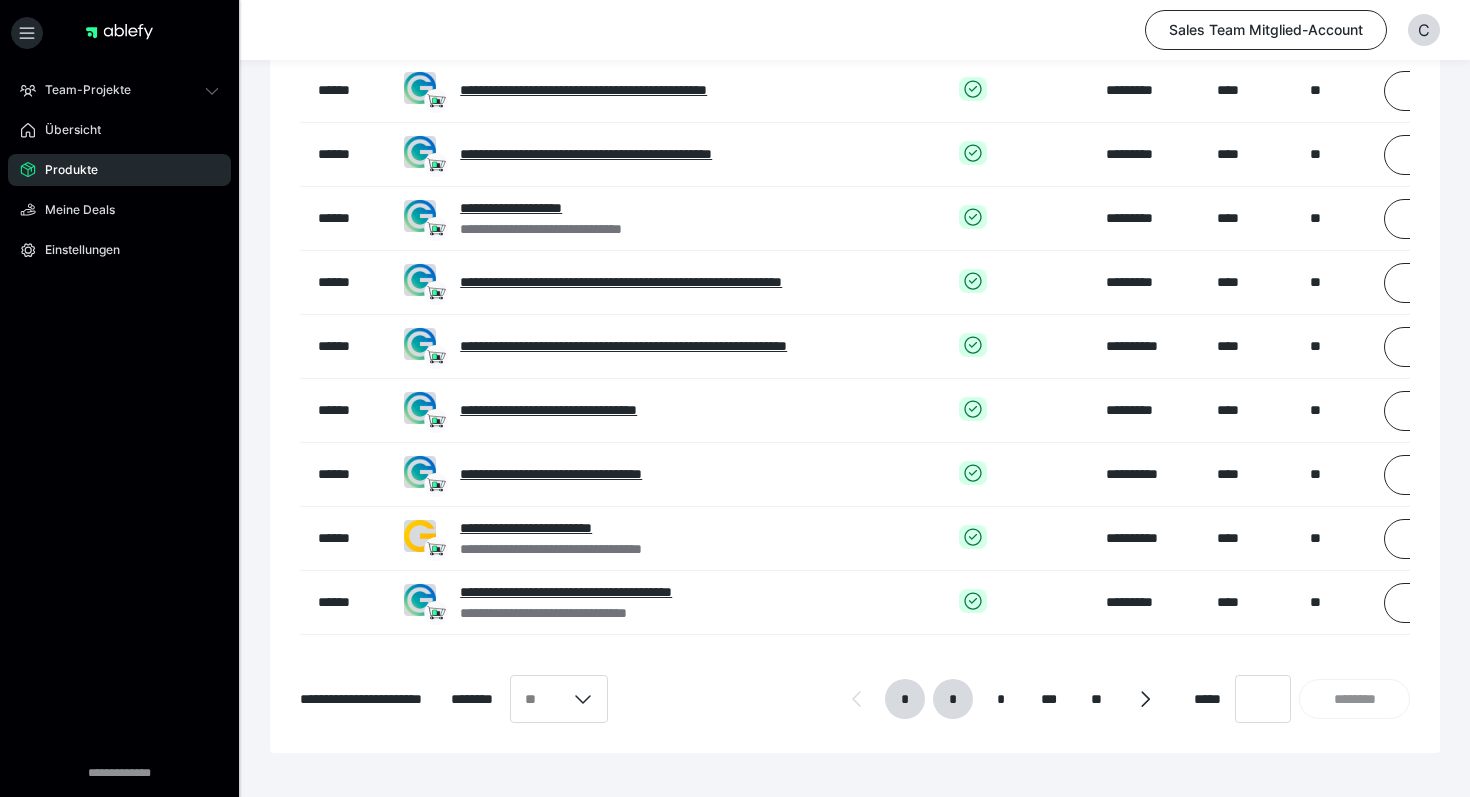 click on "*" at bounding box center (953, 699) 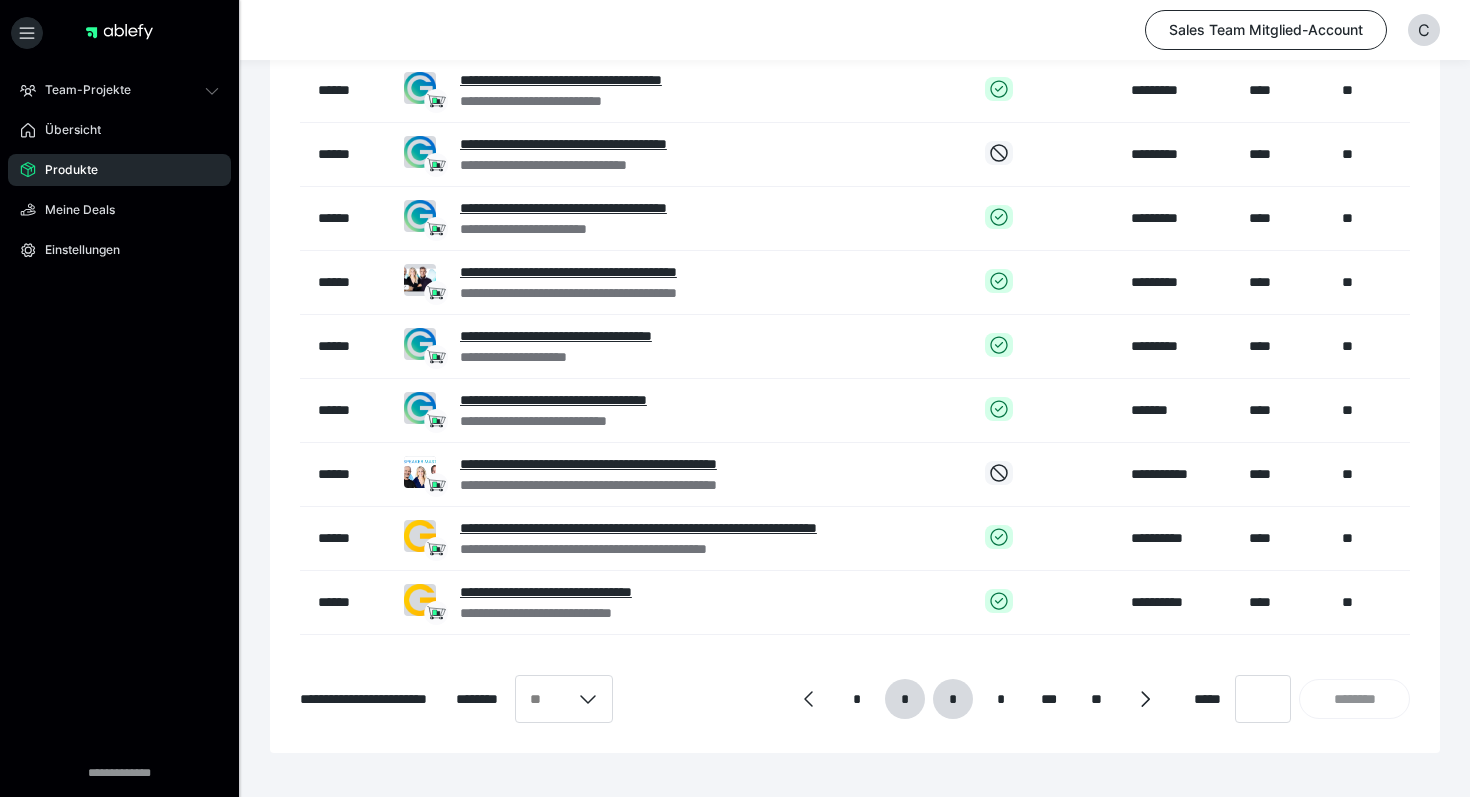 click on "*" at bounding box center [953, 699] 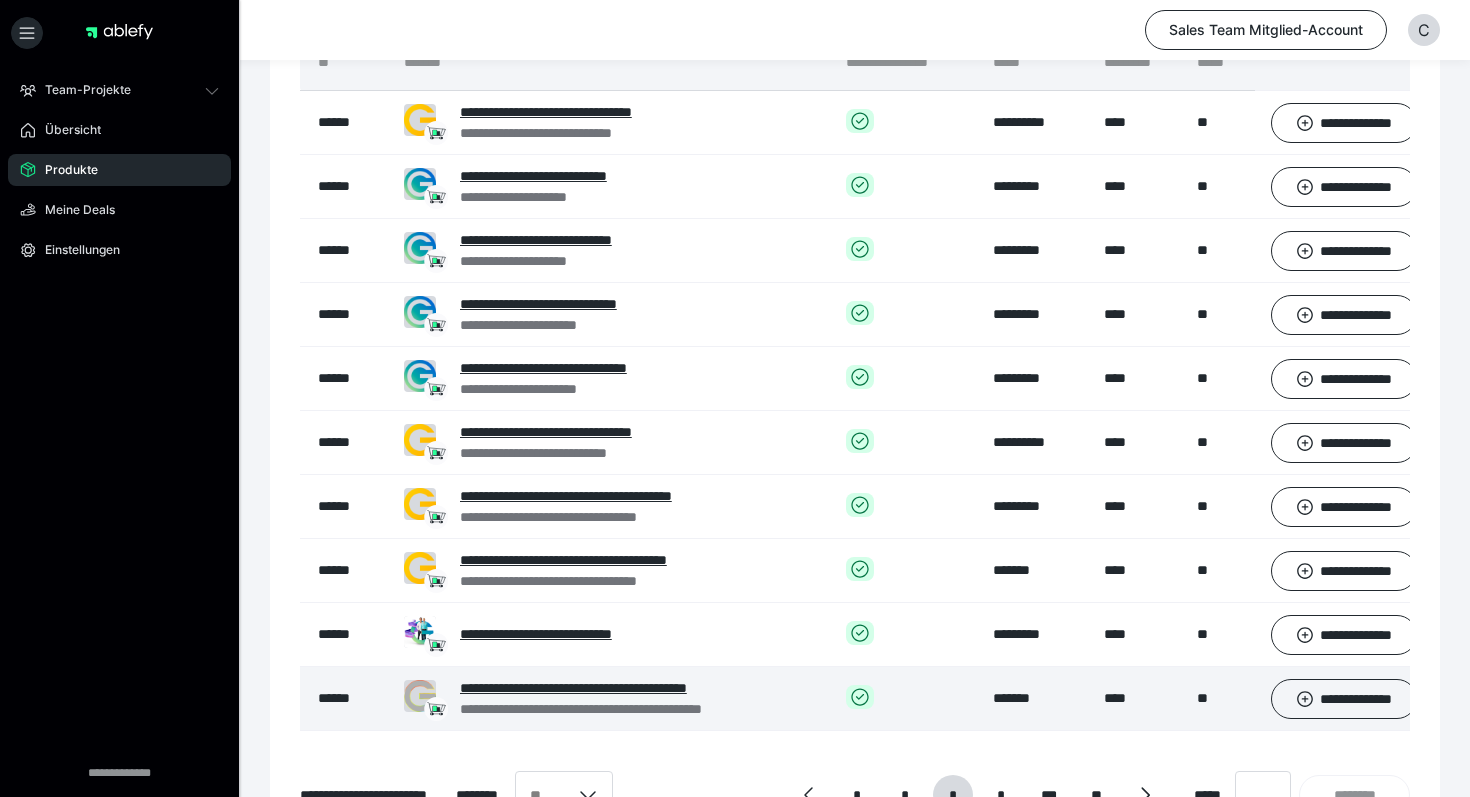 scroll, scrollTop: 223, scrollLeft: 0, axis: vertical 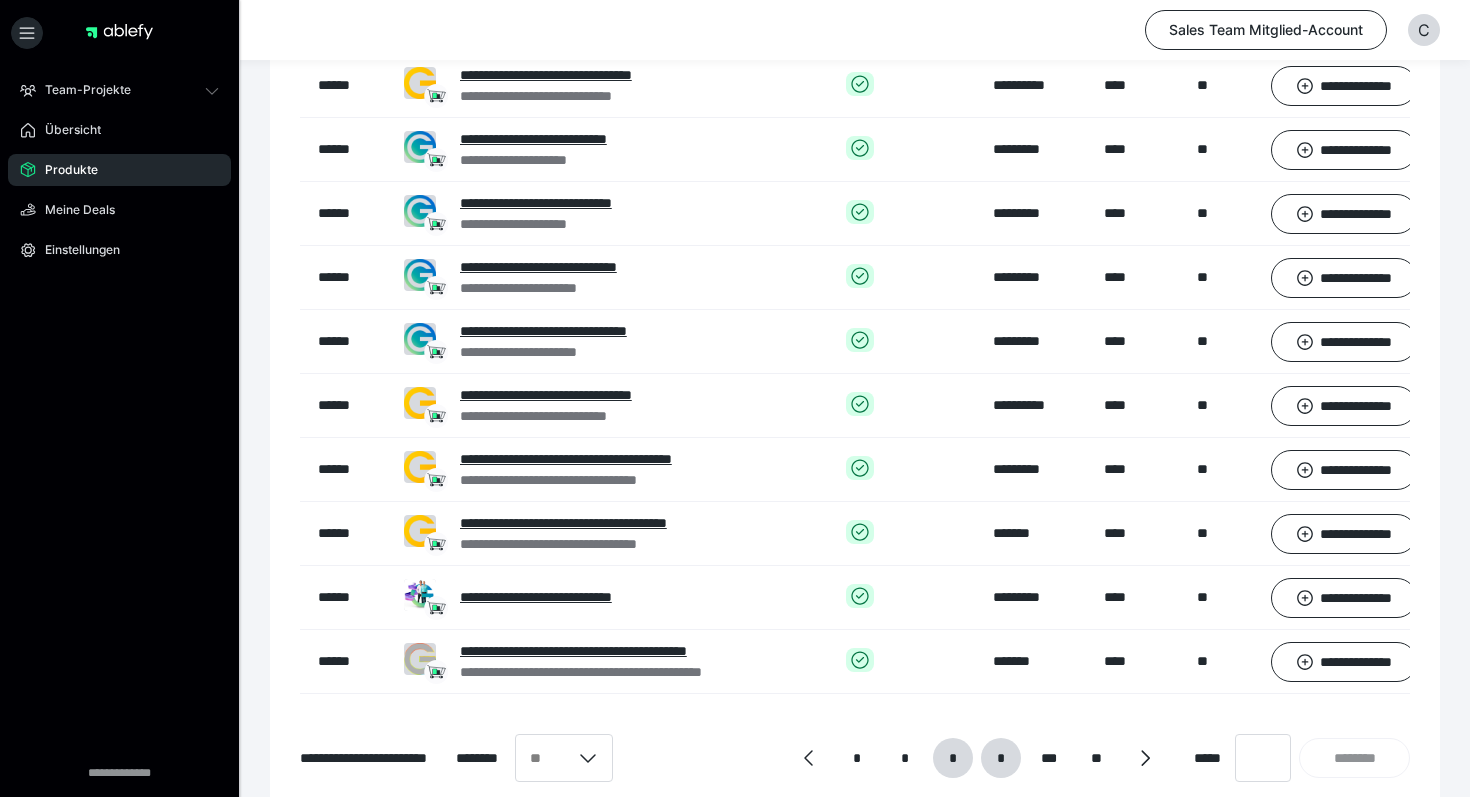 click on "*" at bounding box center [1001, 758] 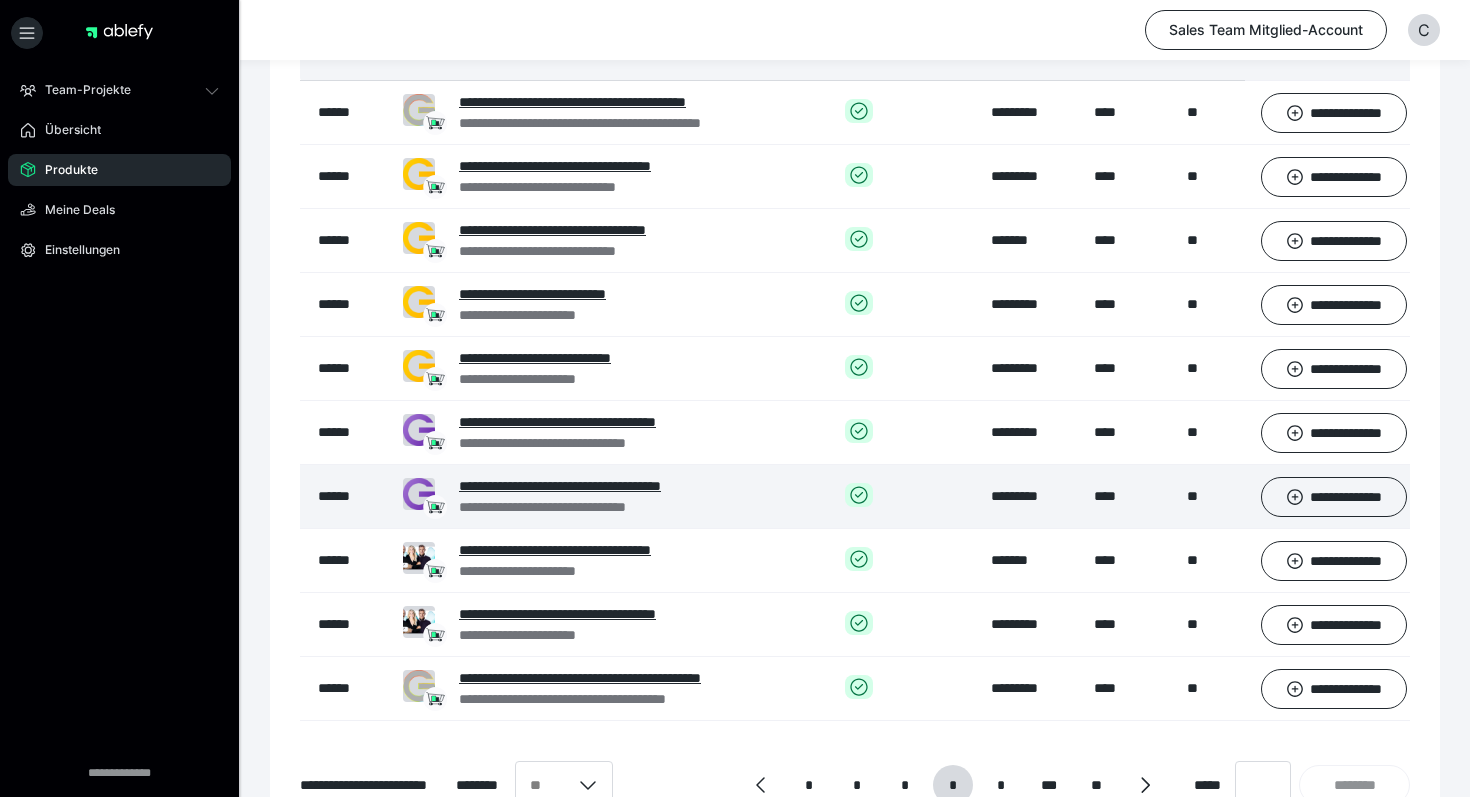 scroll, scrollTop: 223, scrollLeft: 0, axis: vertical 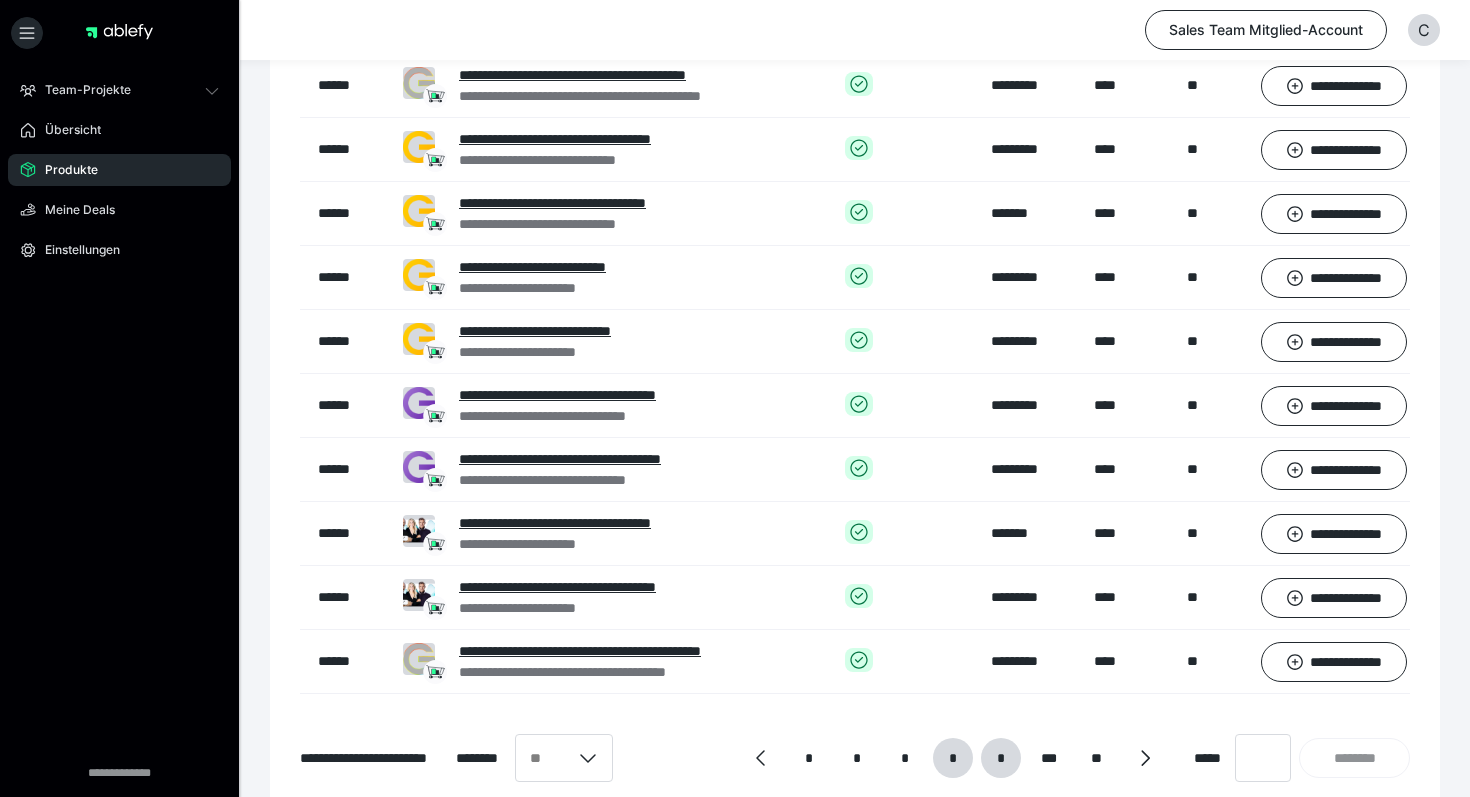 click on "*" at bounding box center [1001, 758] 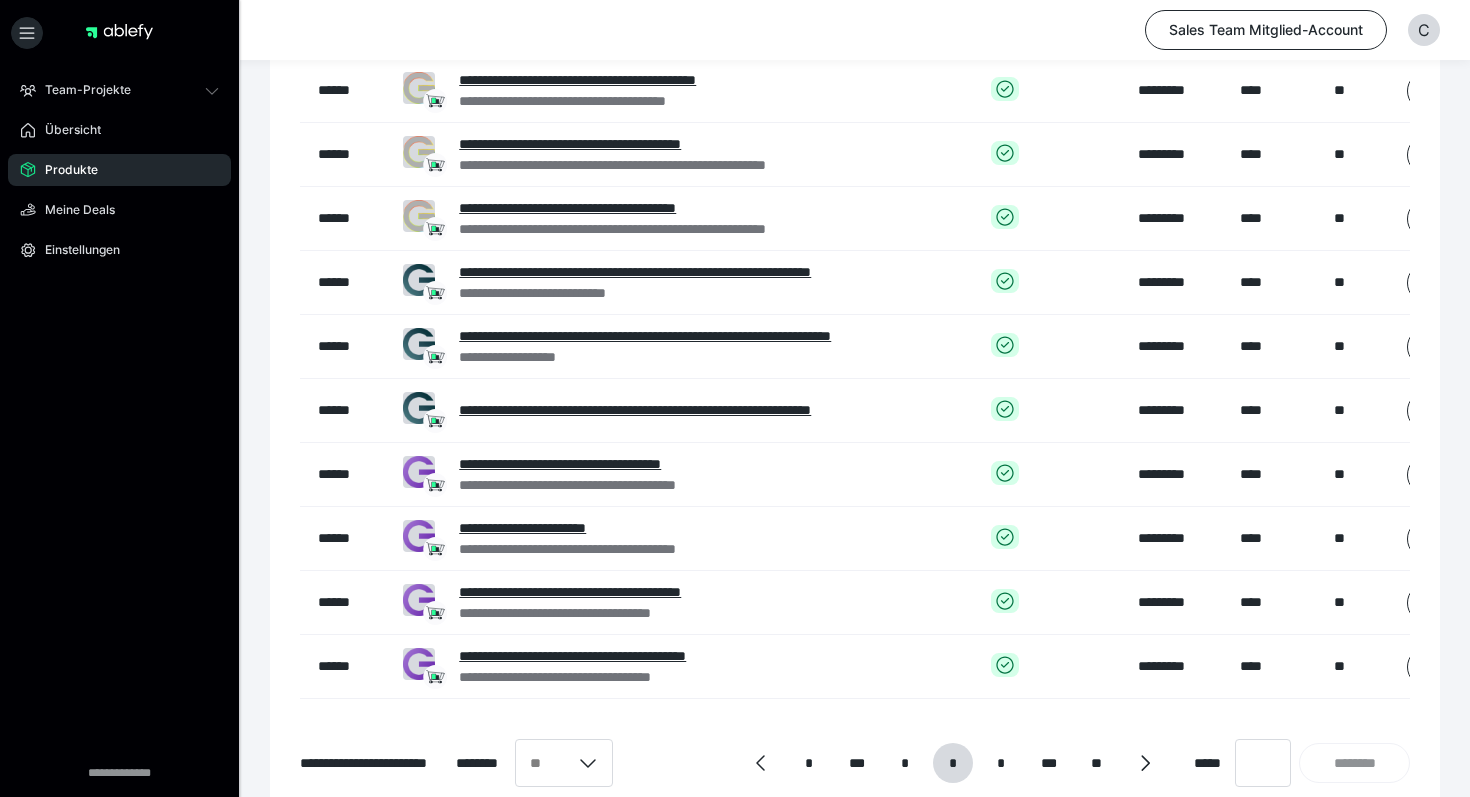 scroll, scrollTop: 220, scrollLeft: 0, axis: vertical 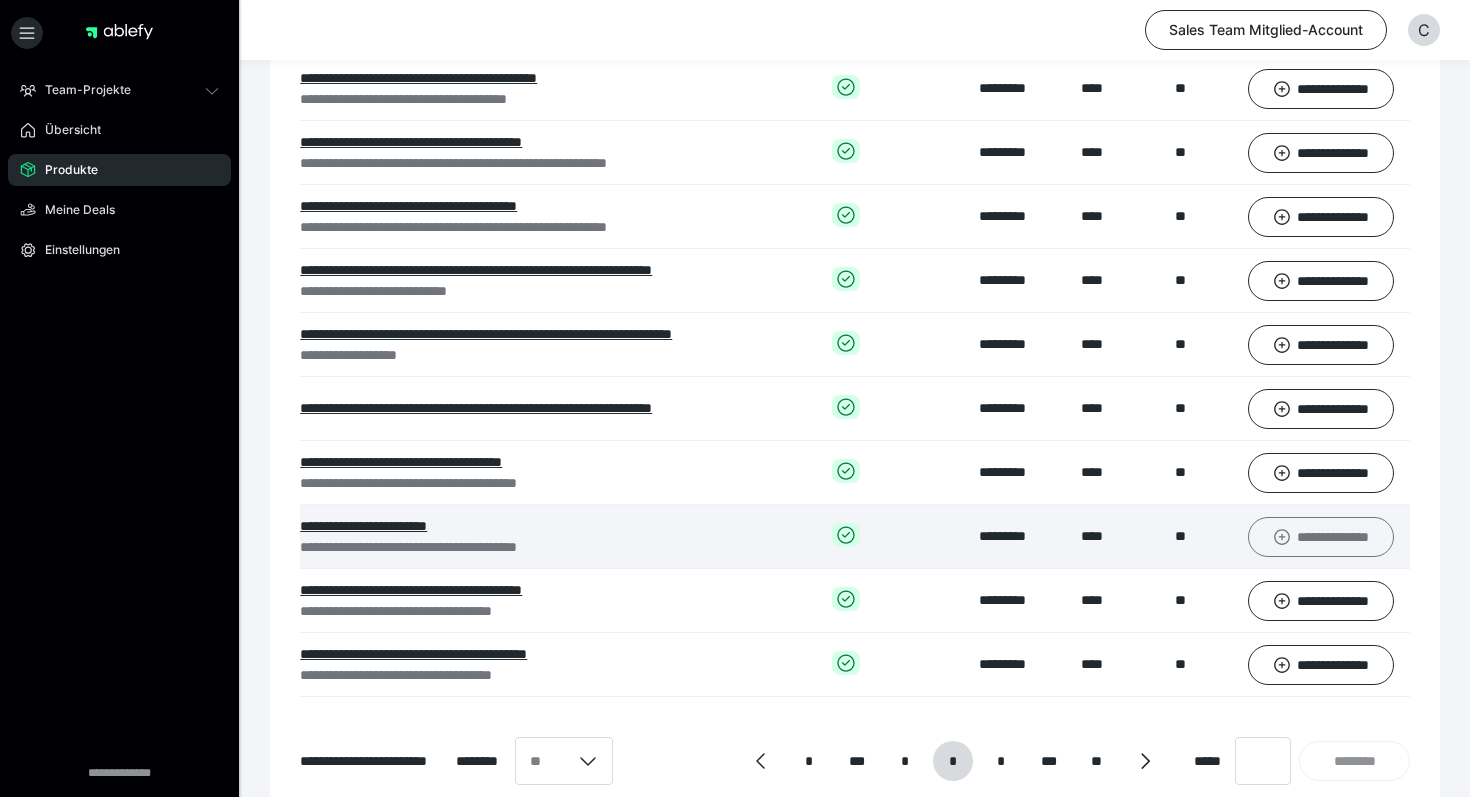 click on "**********" at bounding box center [1321, 537] 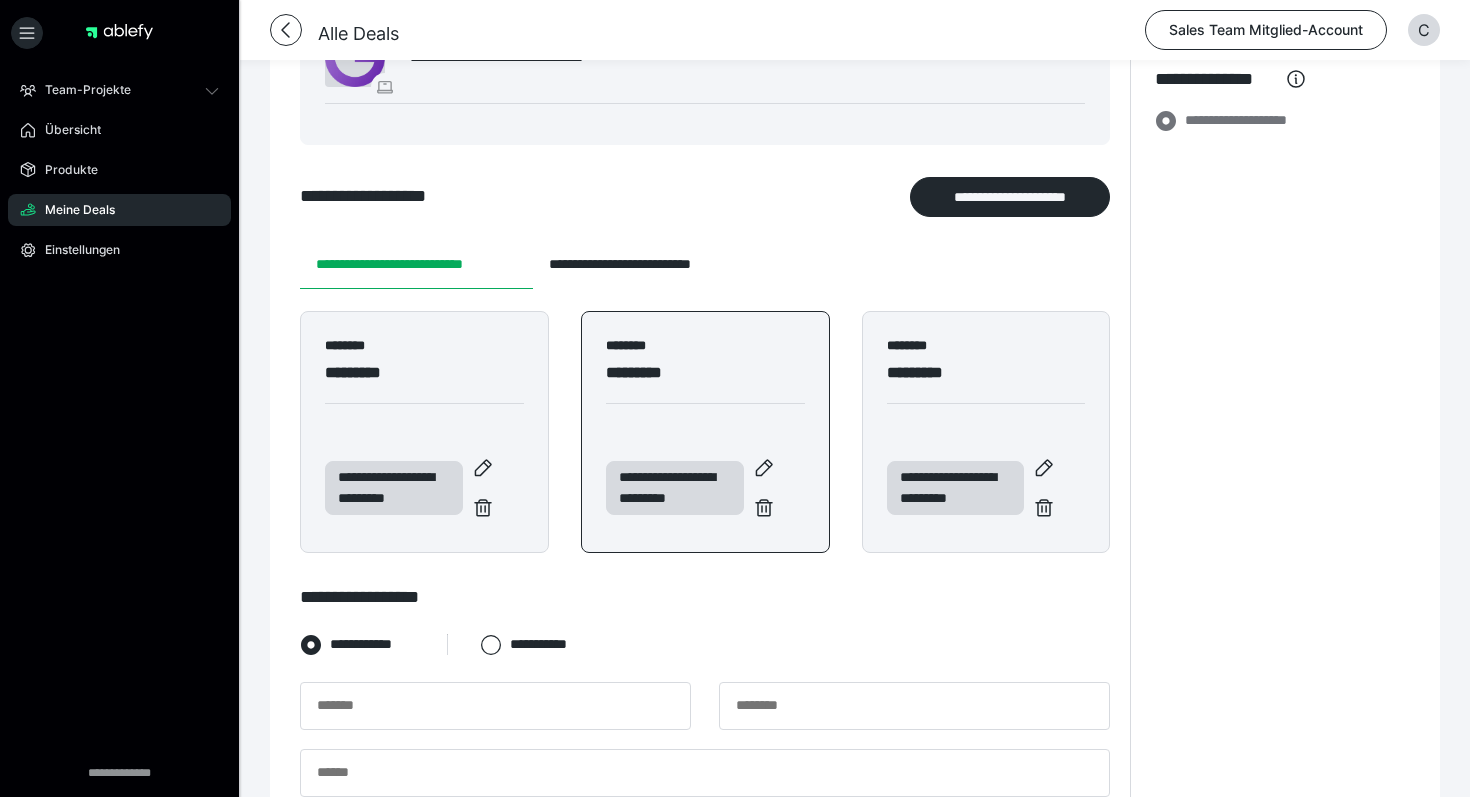 click on "******** *********" at bounding box center (705, 381) 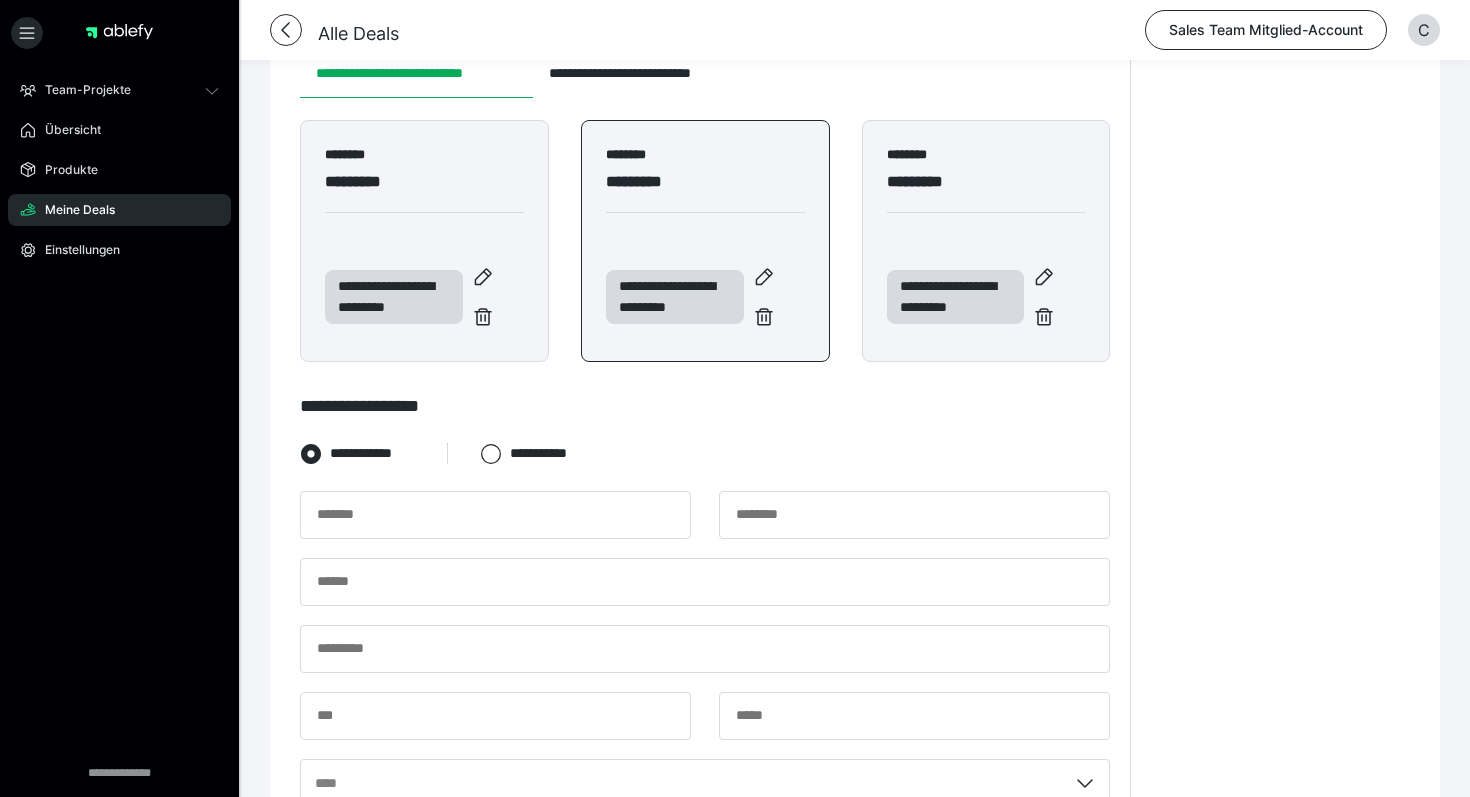 scroll, scrollTop: 426, scrollLeft: 0, axis: vertical 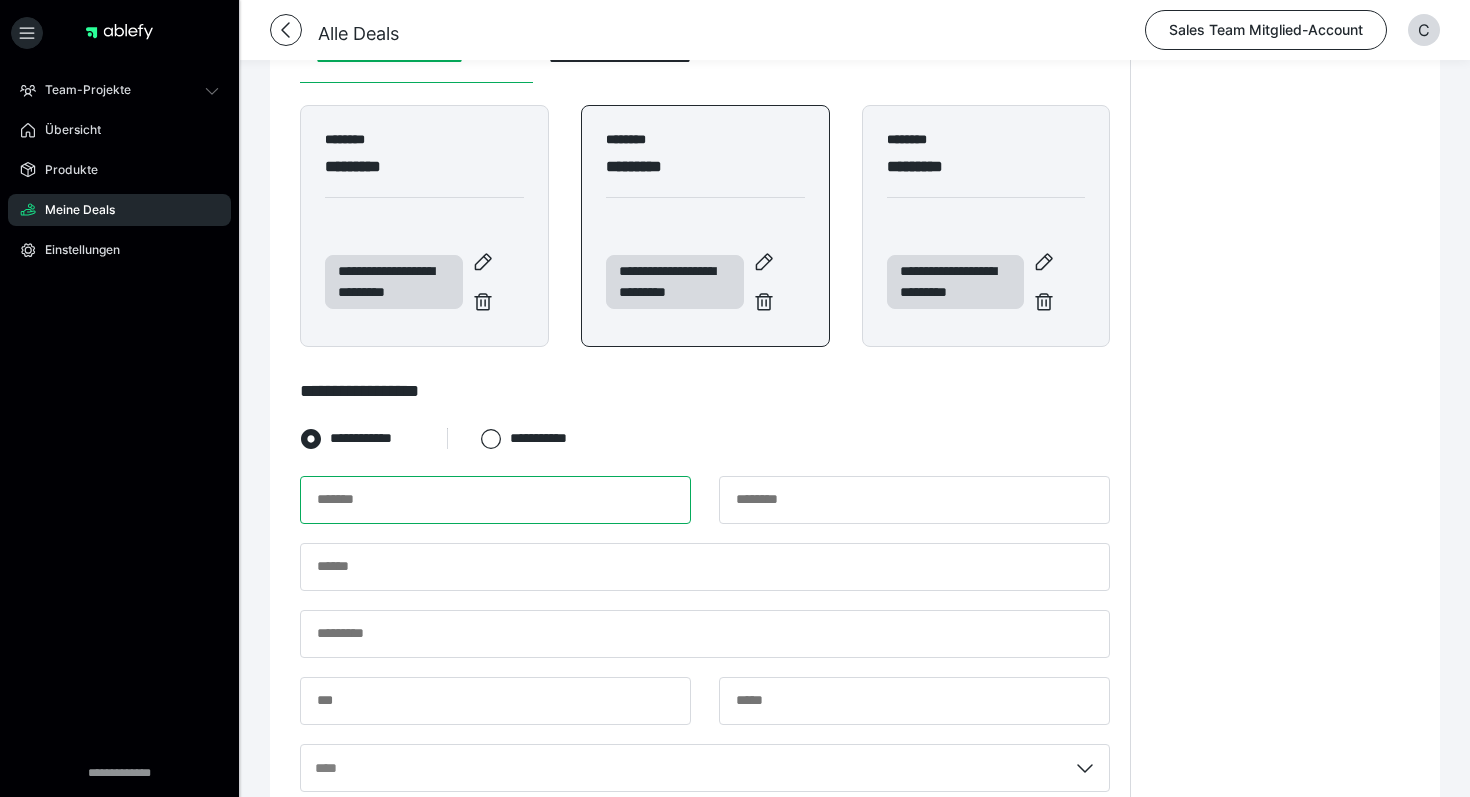 click at bounding box center [495, 500] 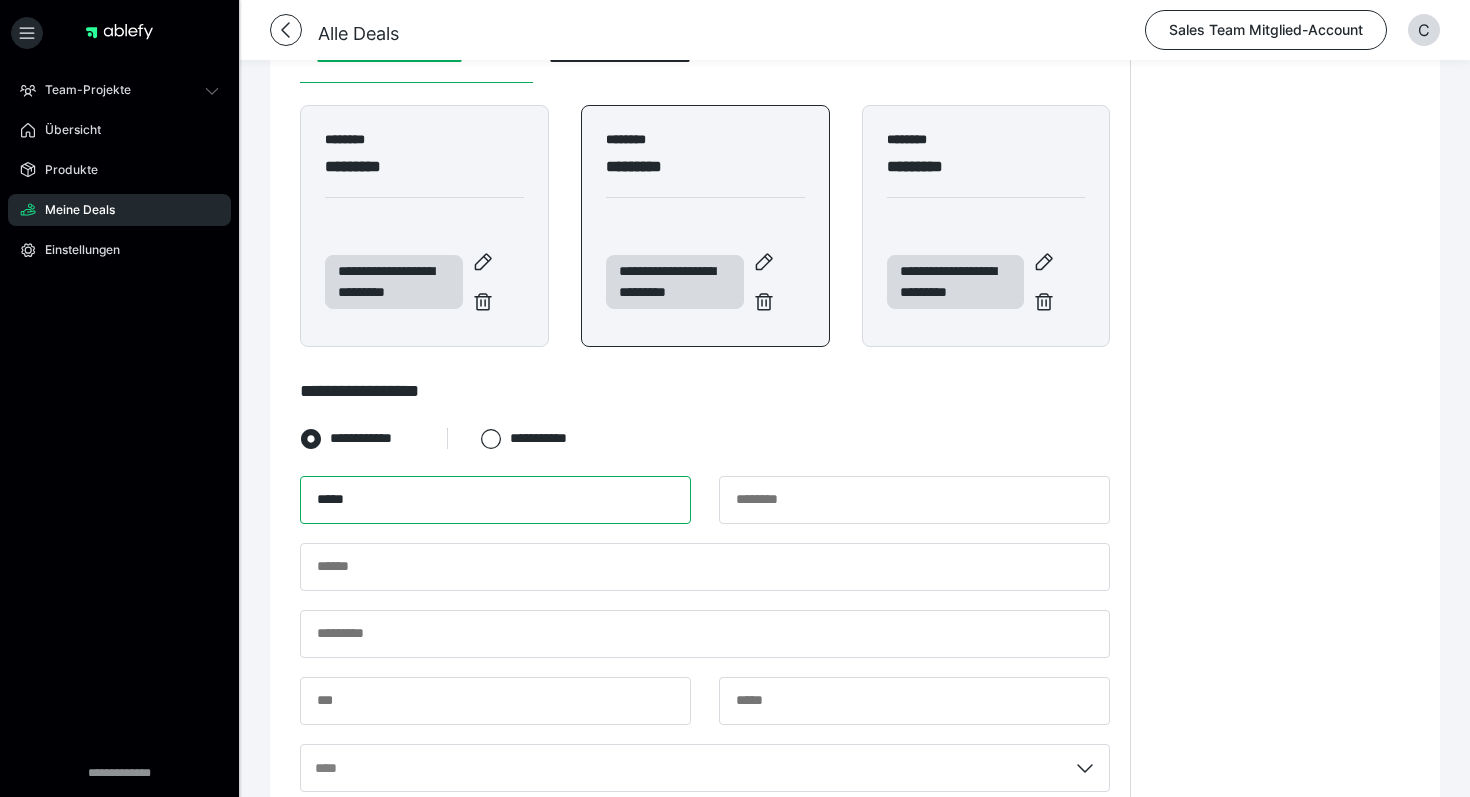 type on "*****" 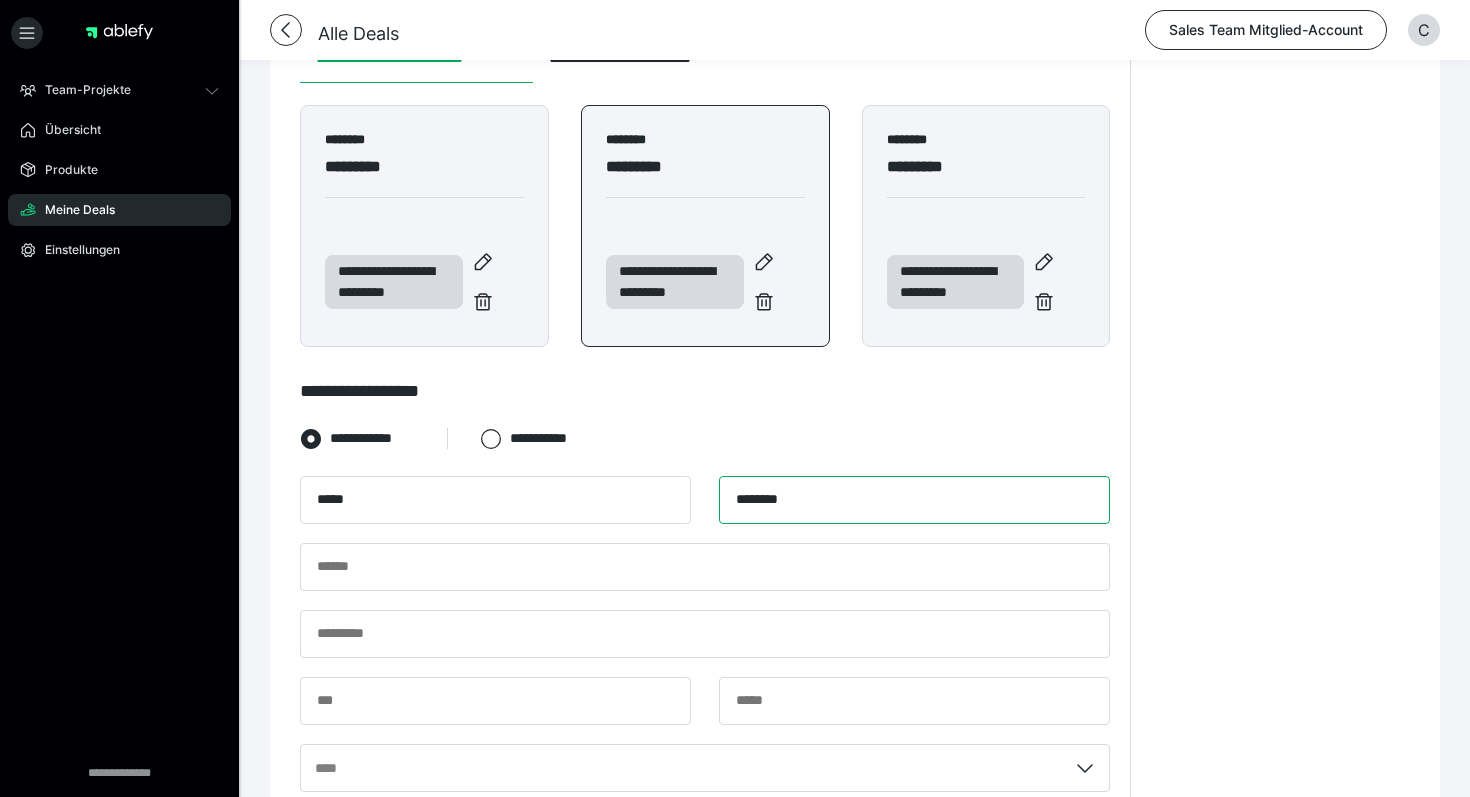 type on "********" 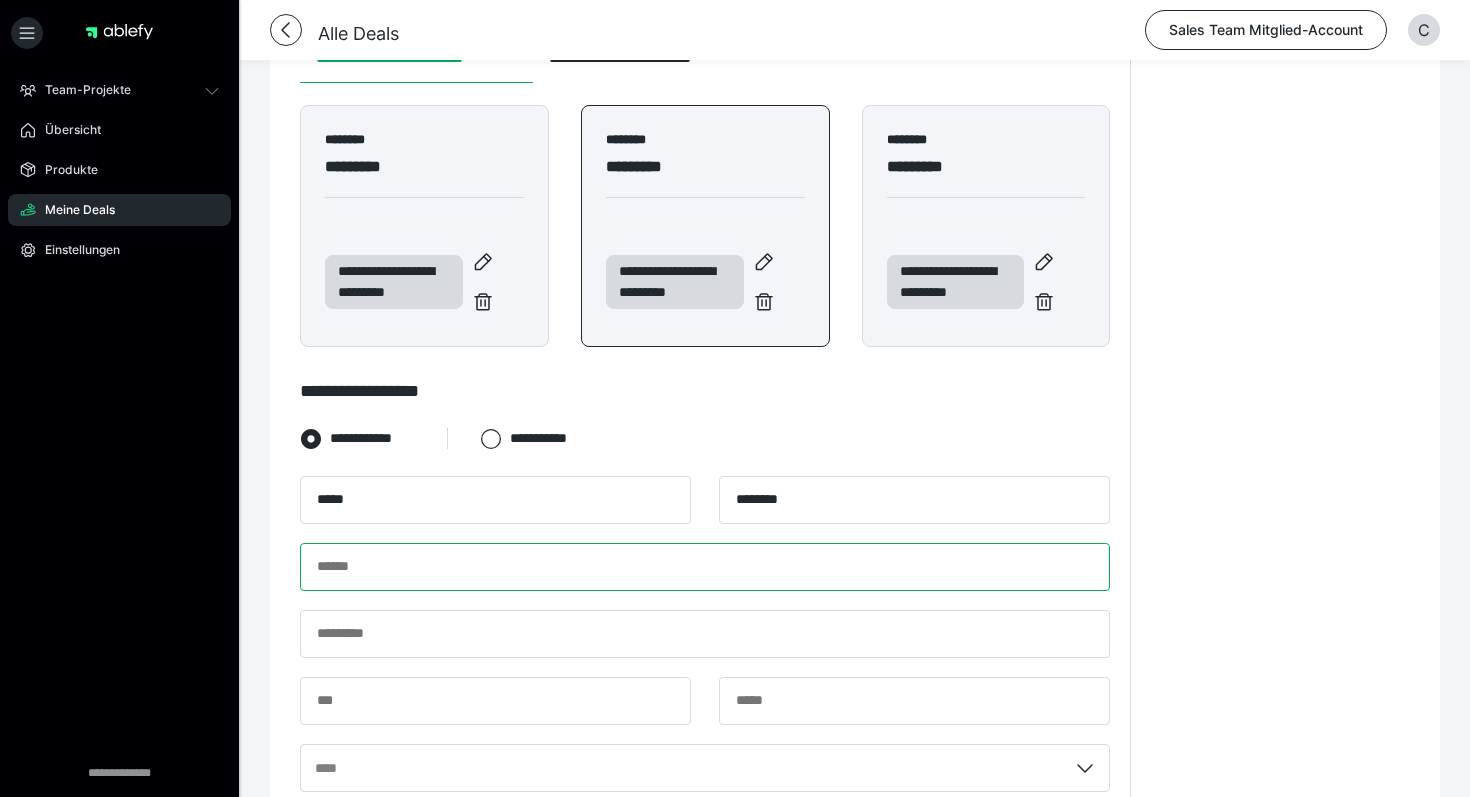 click at bounding box center (705, 567) 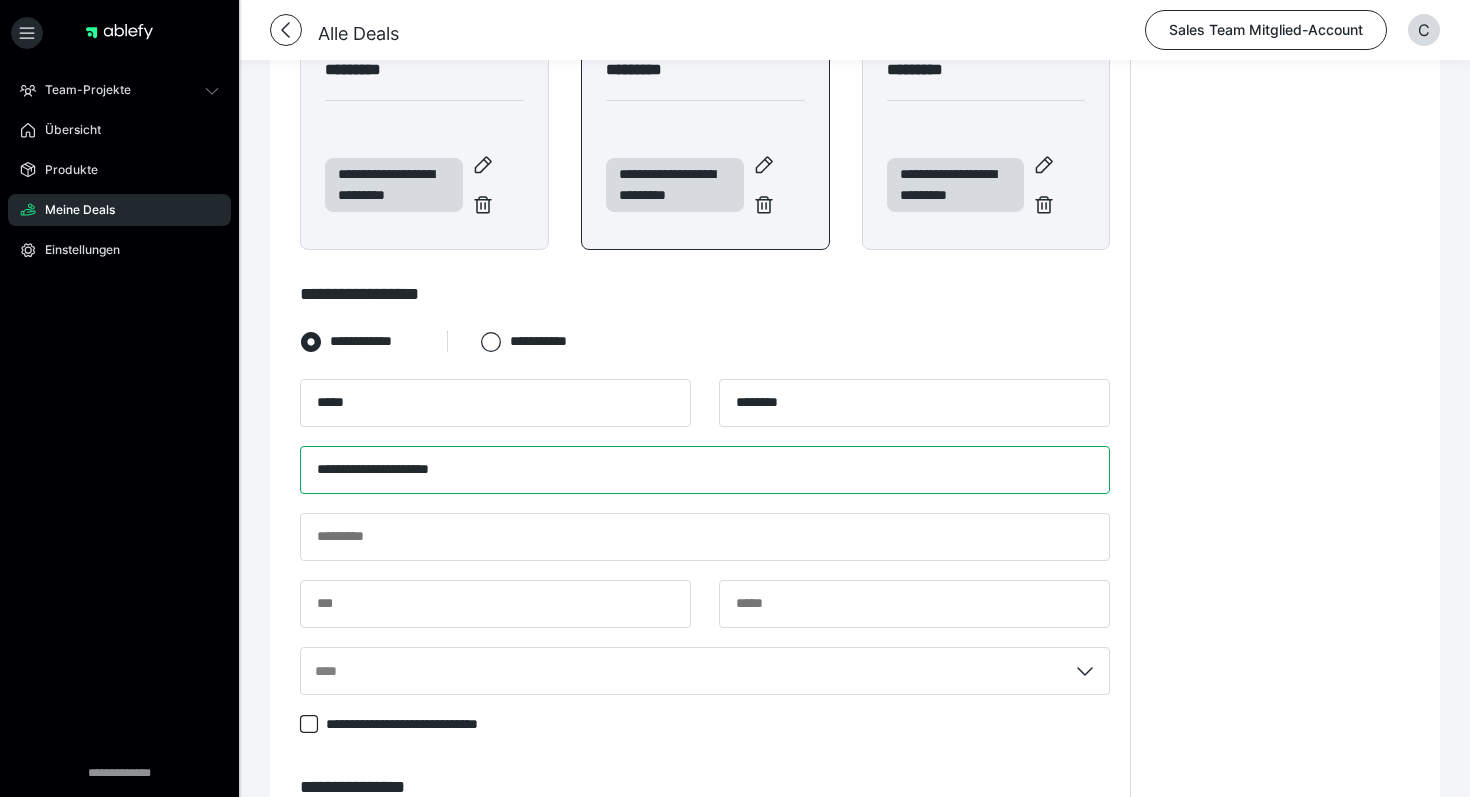 scroll, scrollTop: 522, scrollLeft: 0, axis: vertical 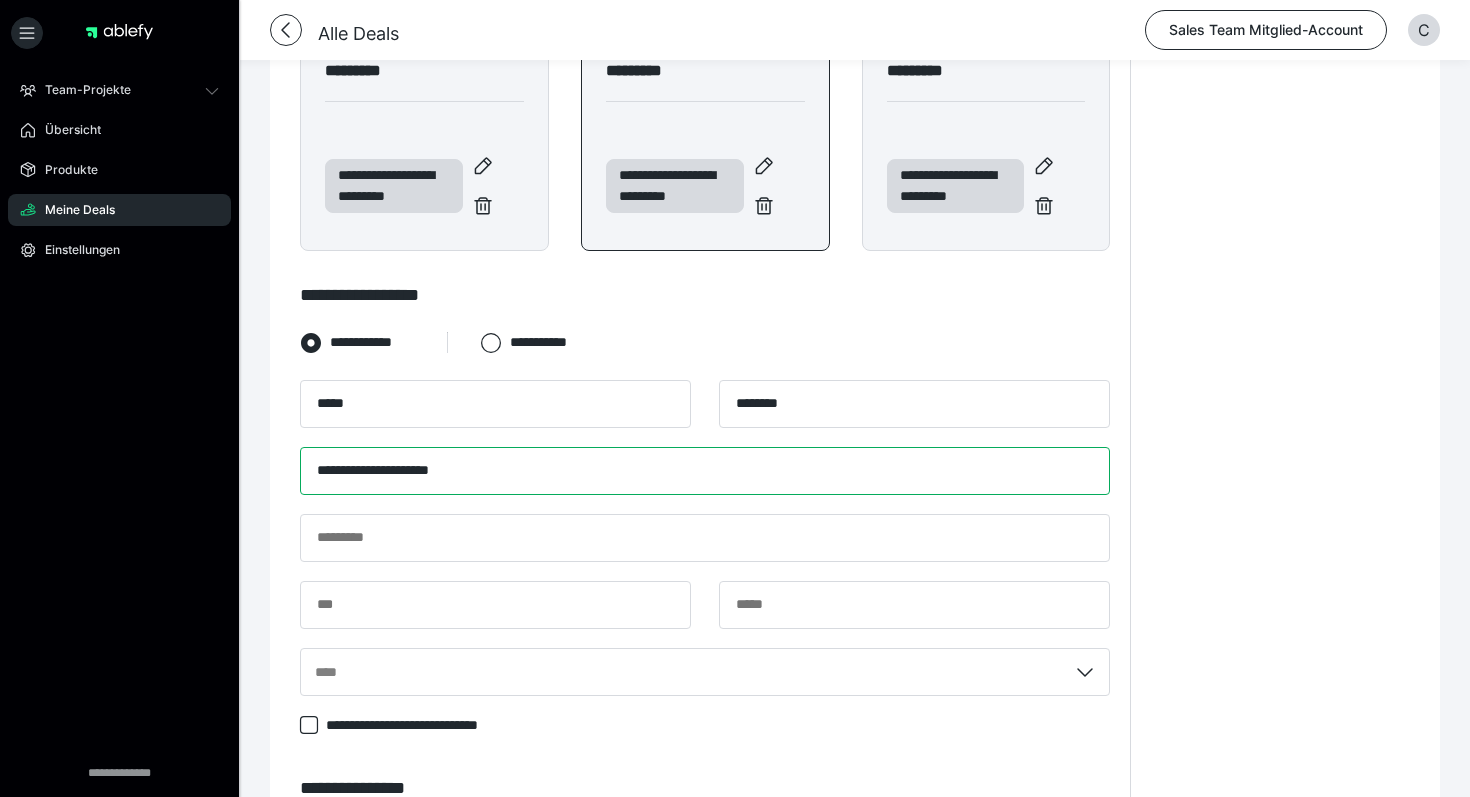 type on "**********" 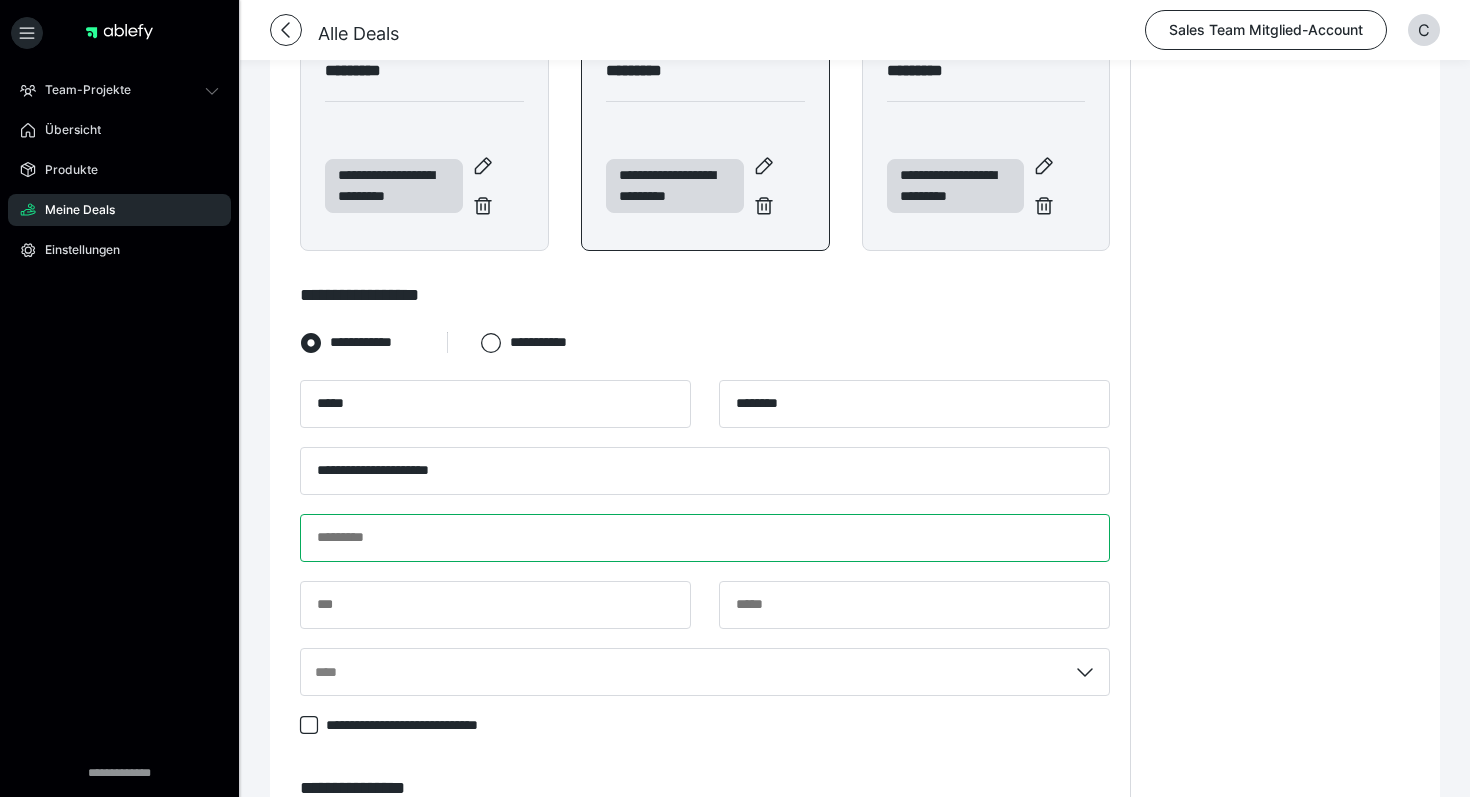 click at bounding box center [705, 538] 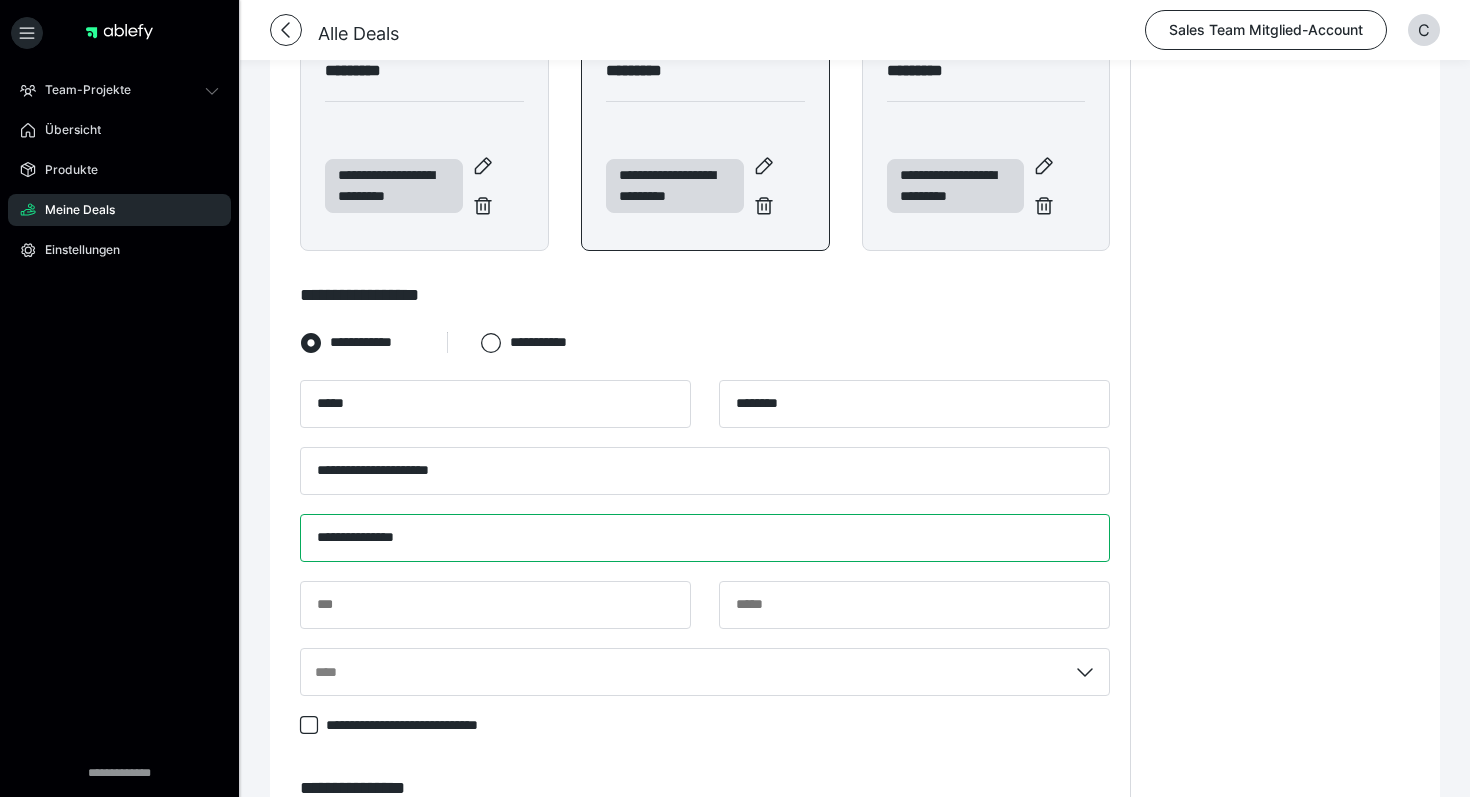 type on "**********" 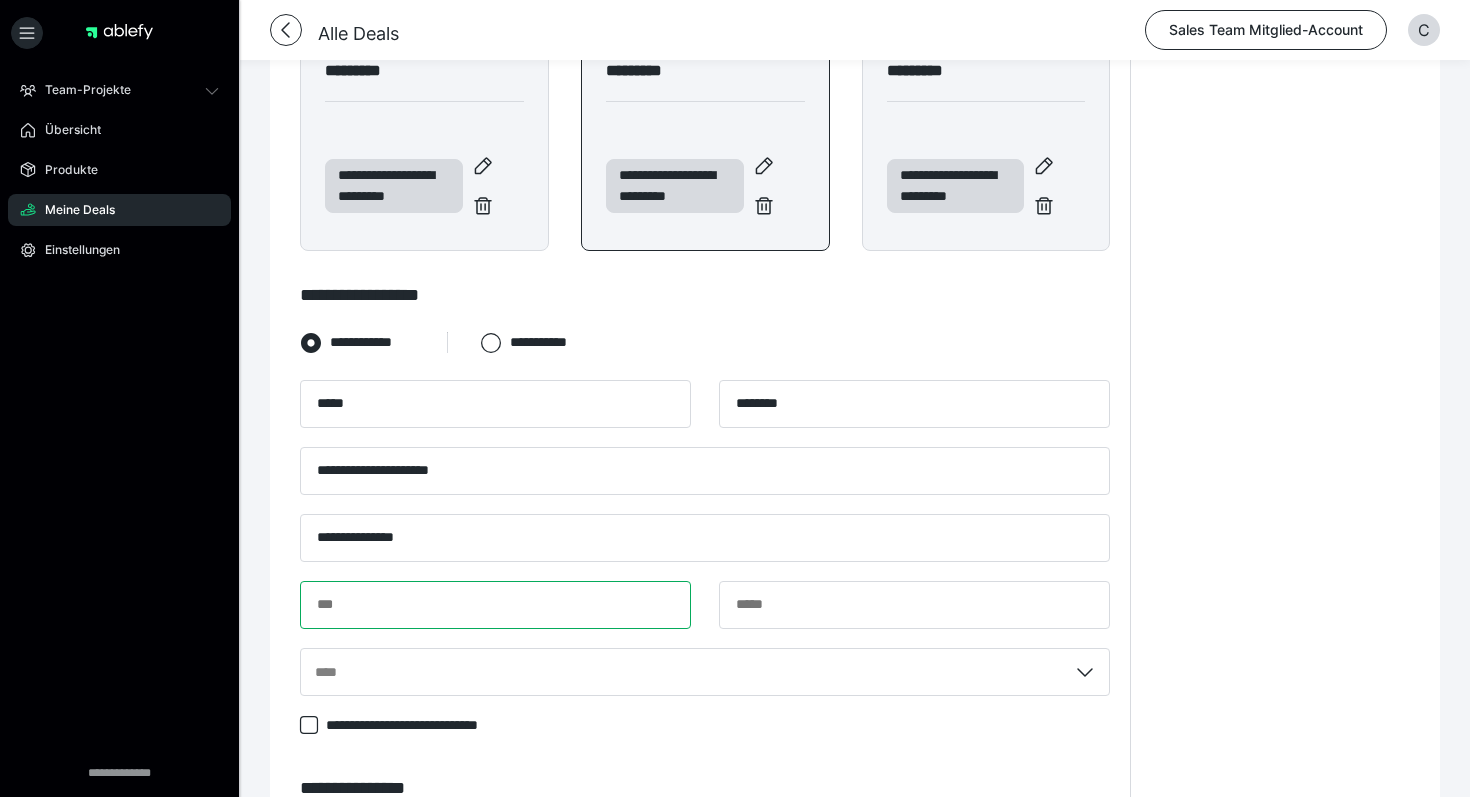 click at bounding box center (495, 605) 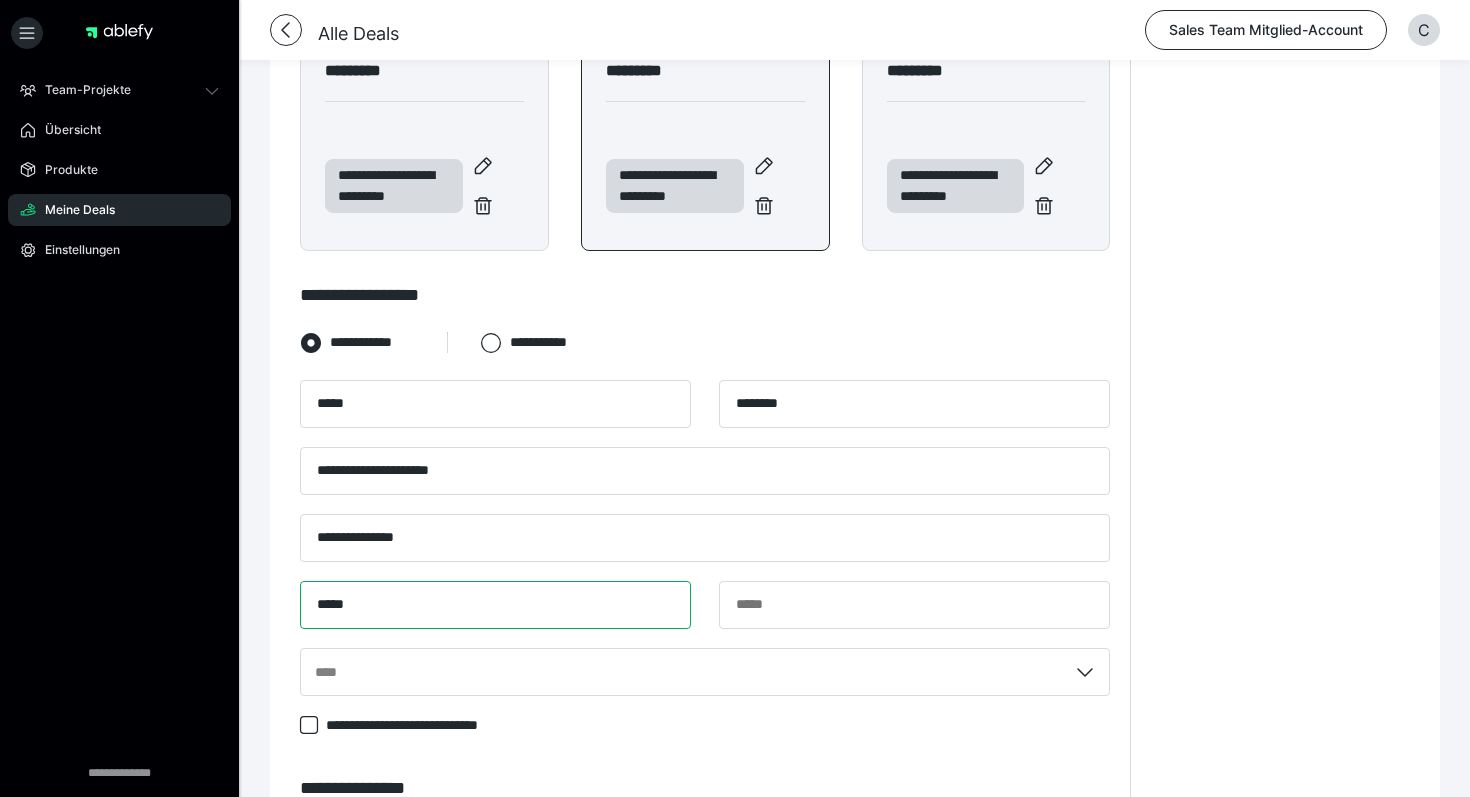 type on "*****" 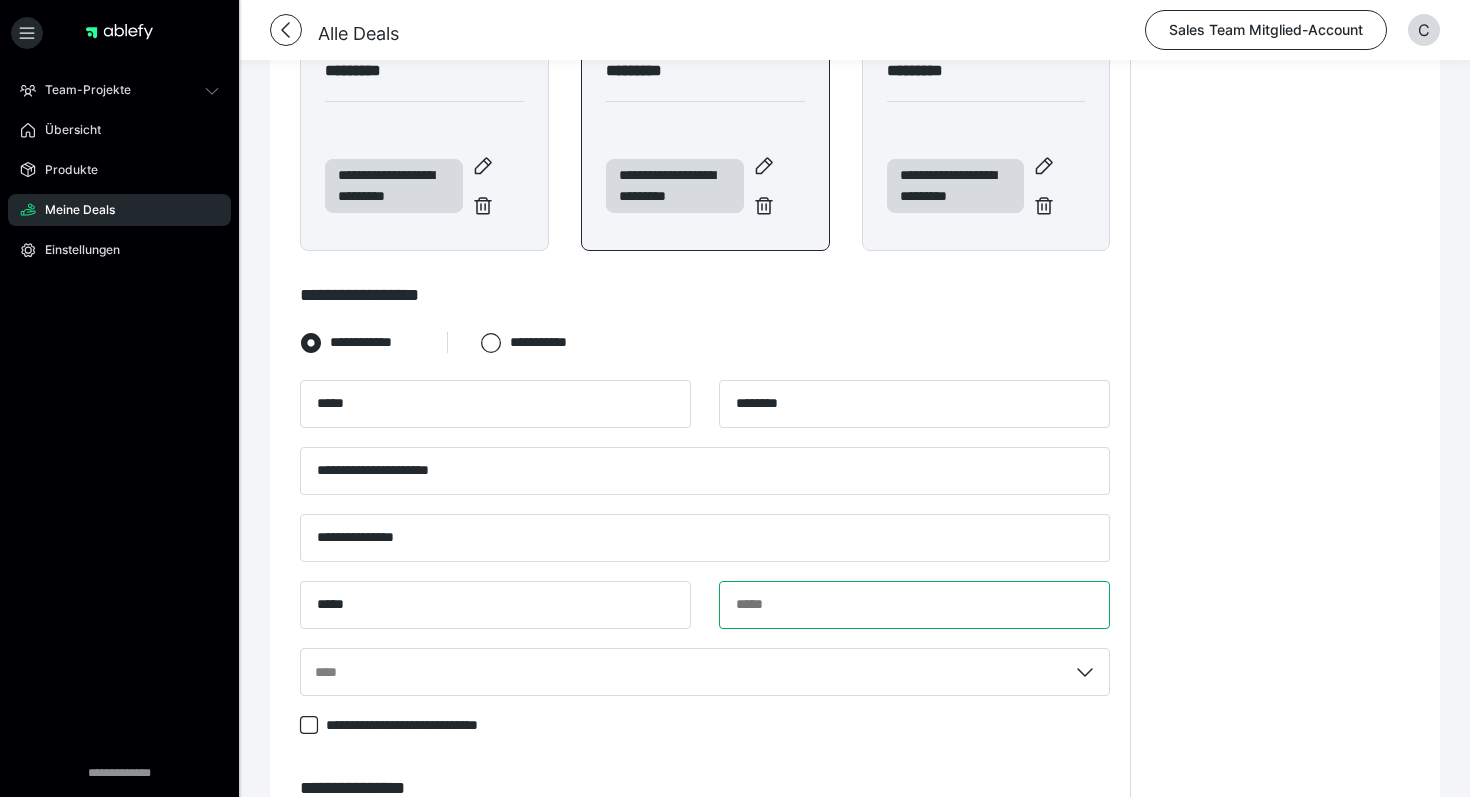 click at bounding box center [914, 605] 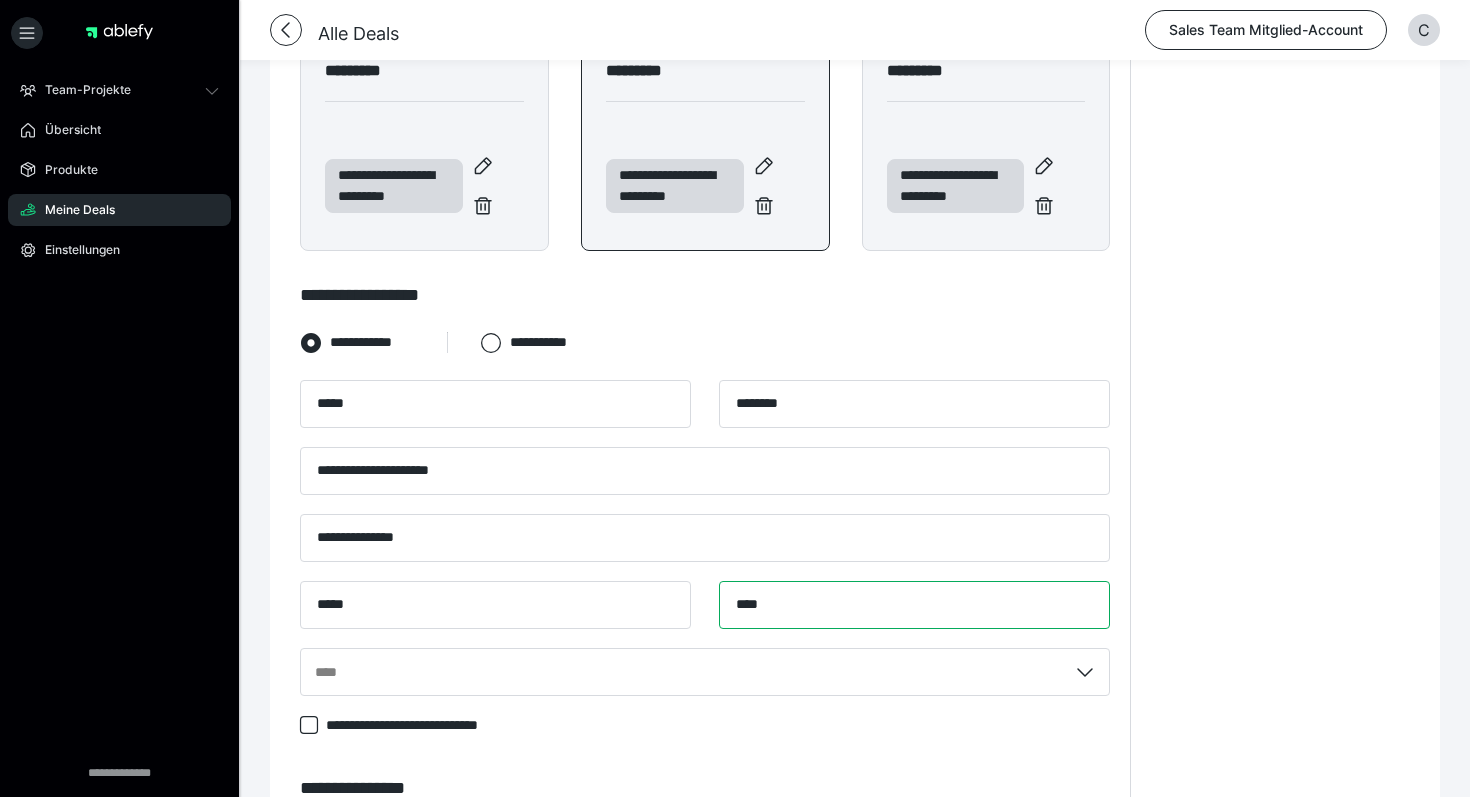 type on "****" 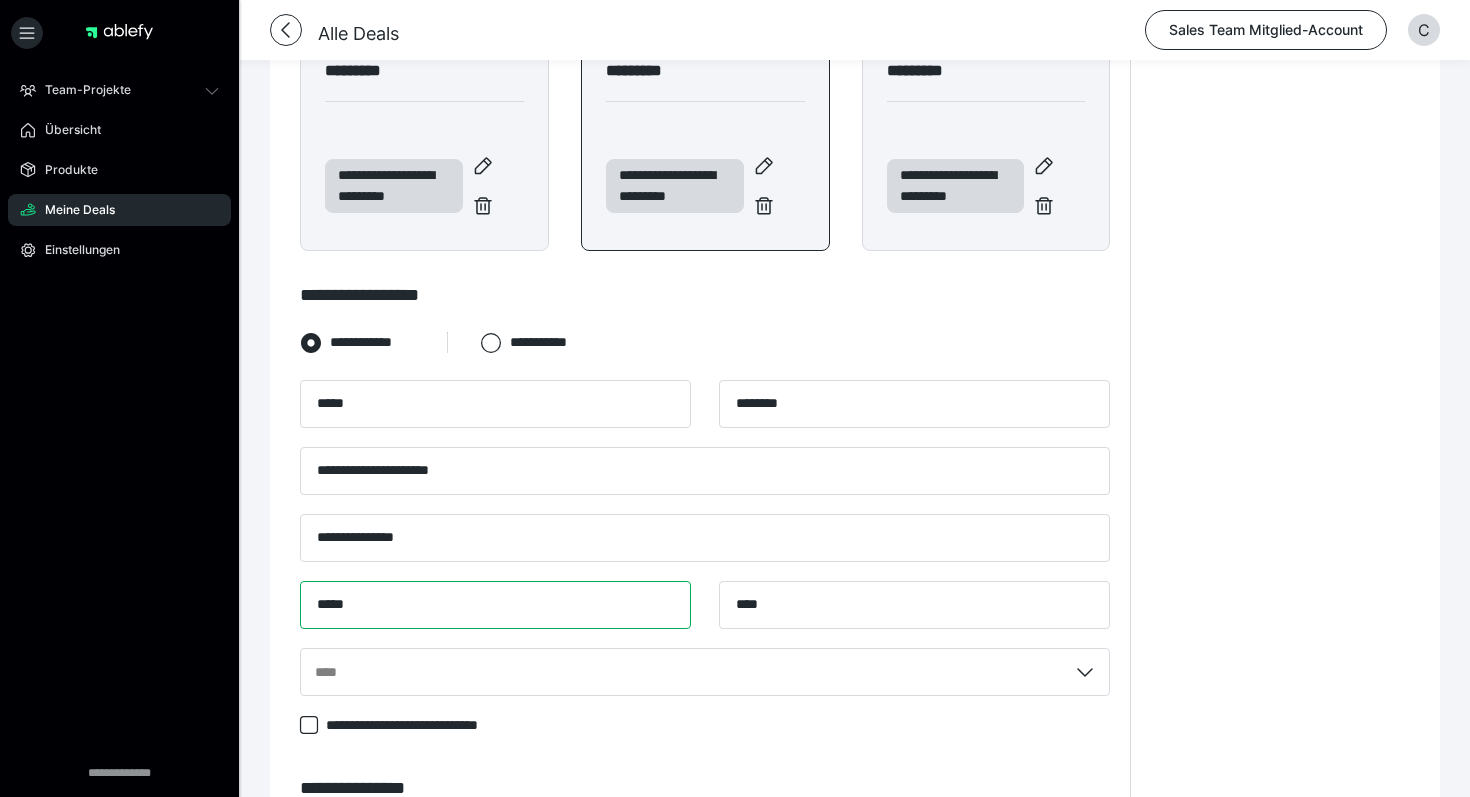 click on "*****" at bounding box center [495, 605] 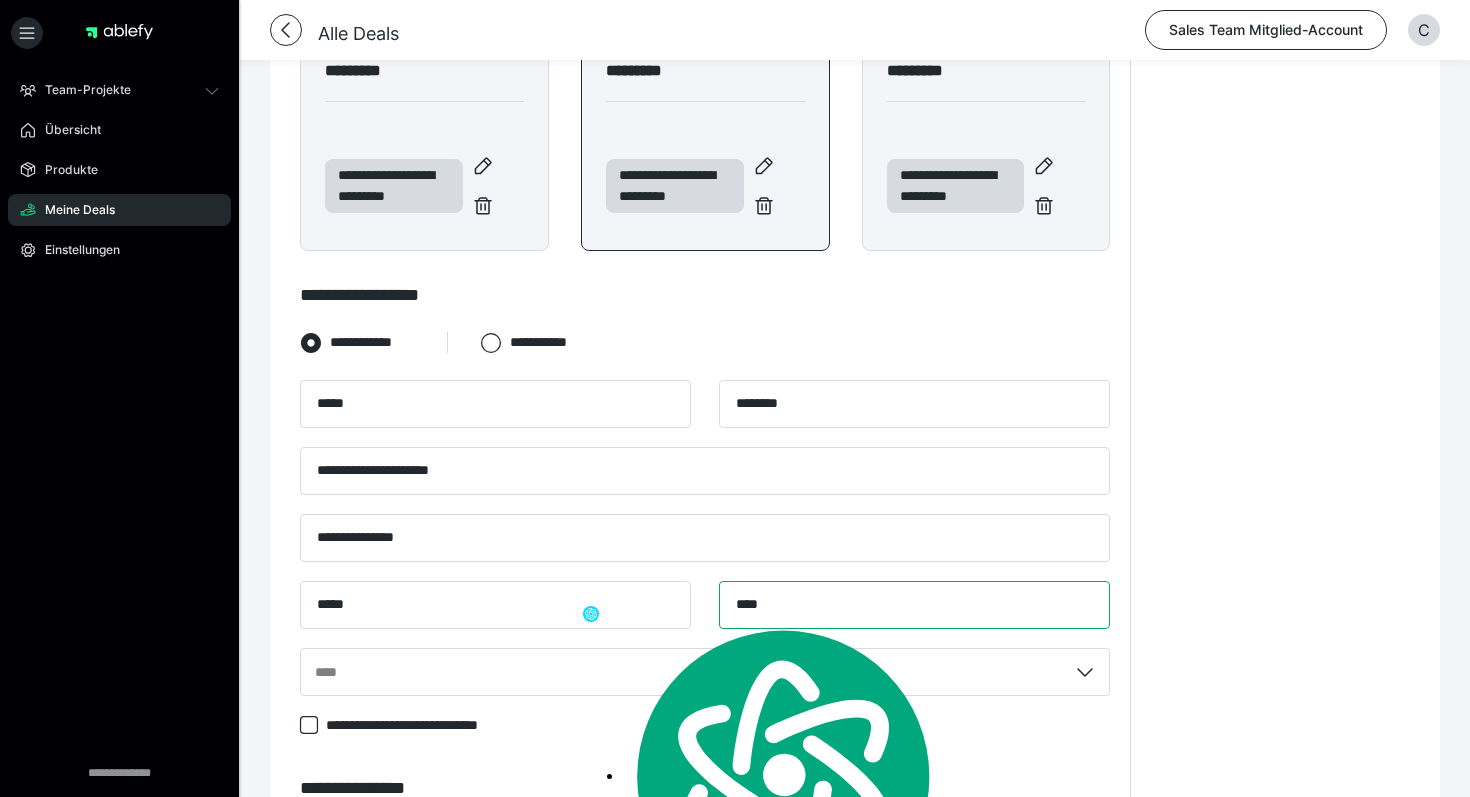 click on "****" at bounding box center (914, 605) 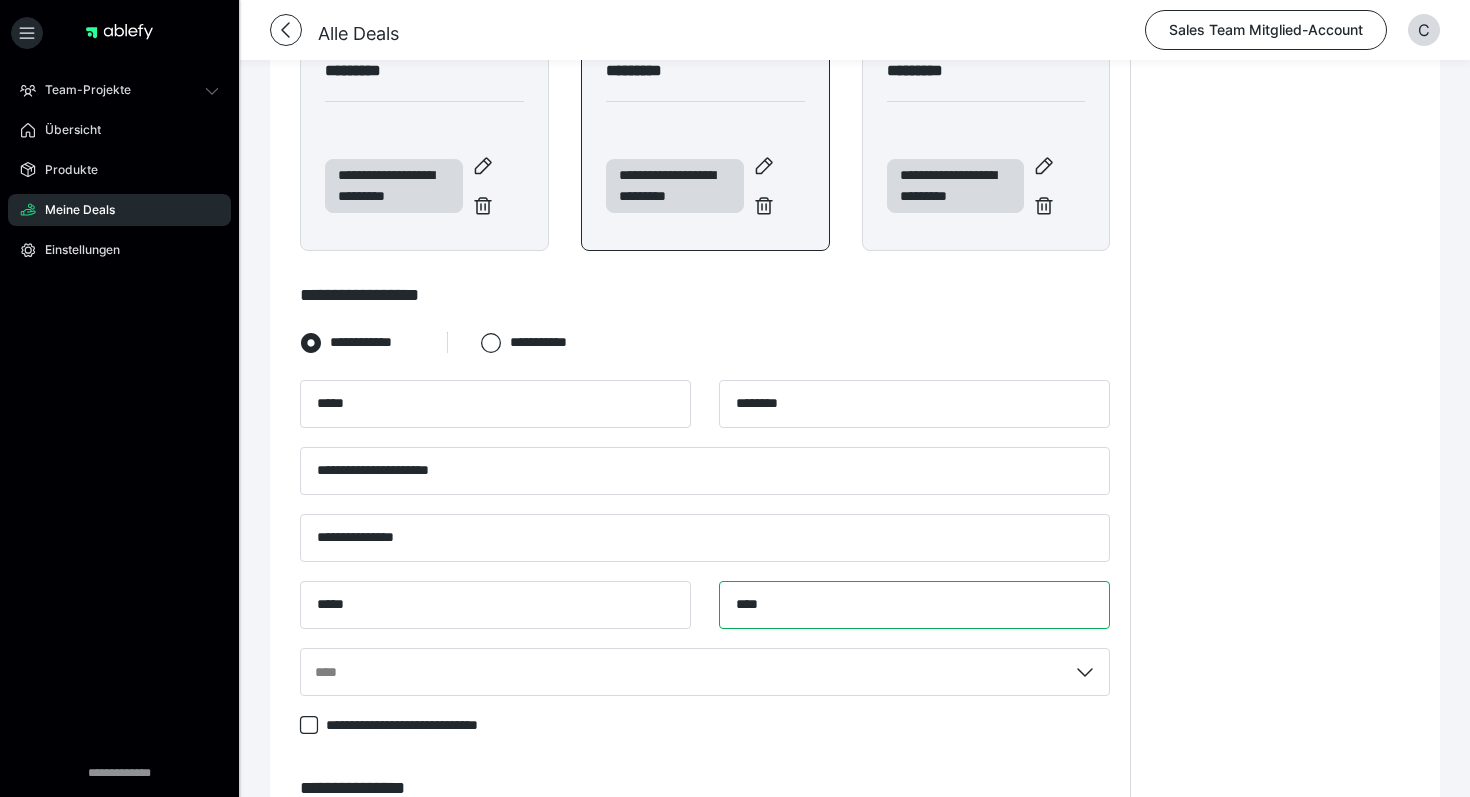 click on "****" at bounding box center (914, 605) 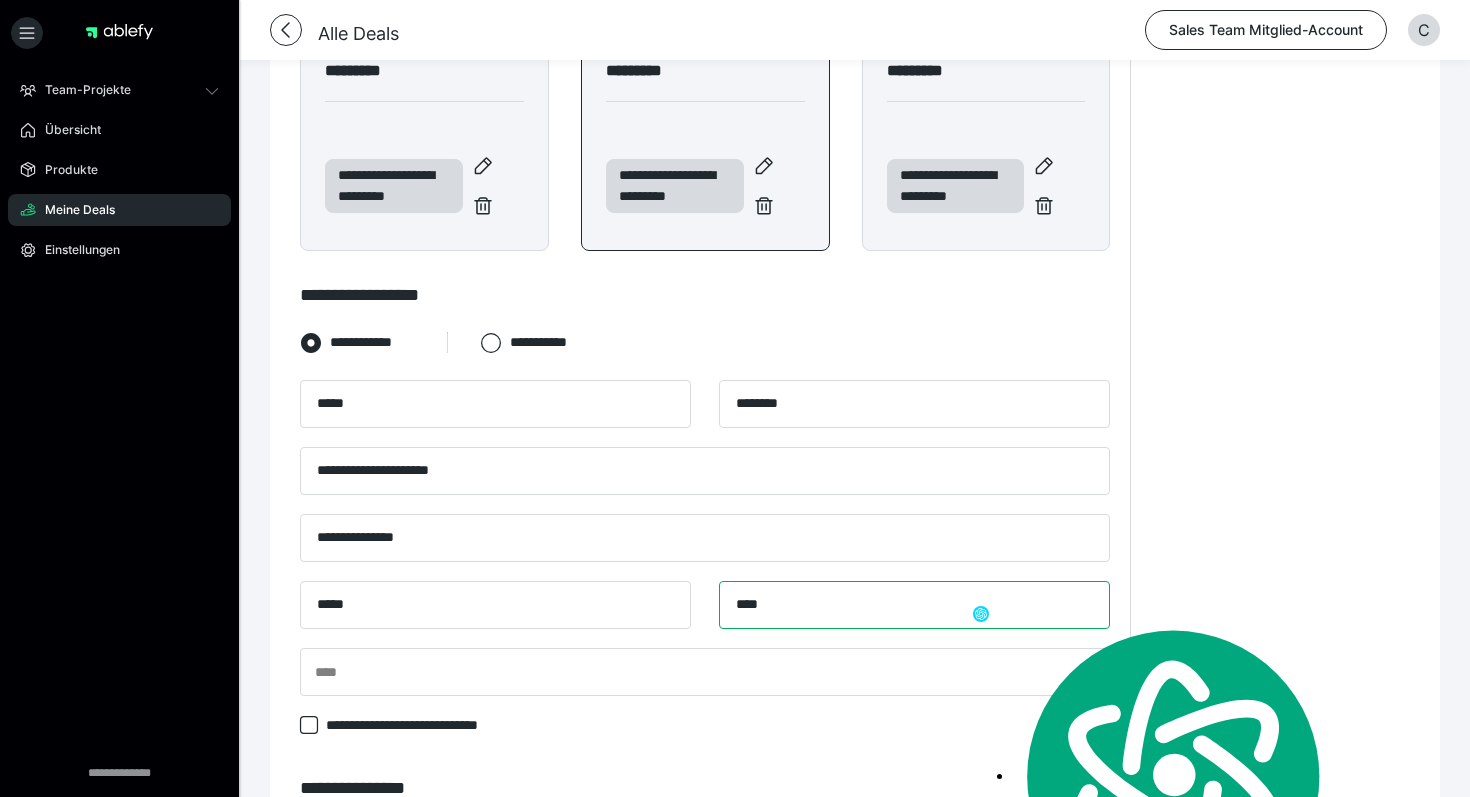 paste on "*********" 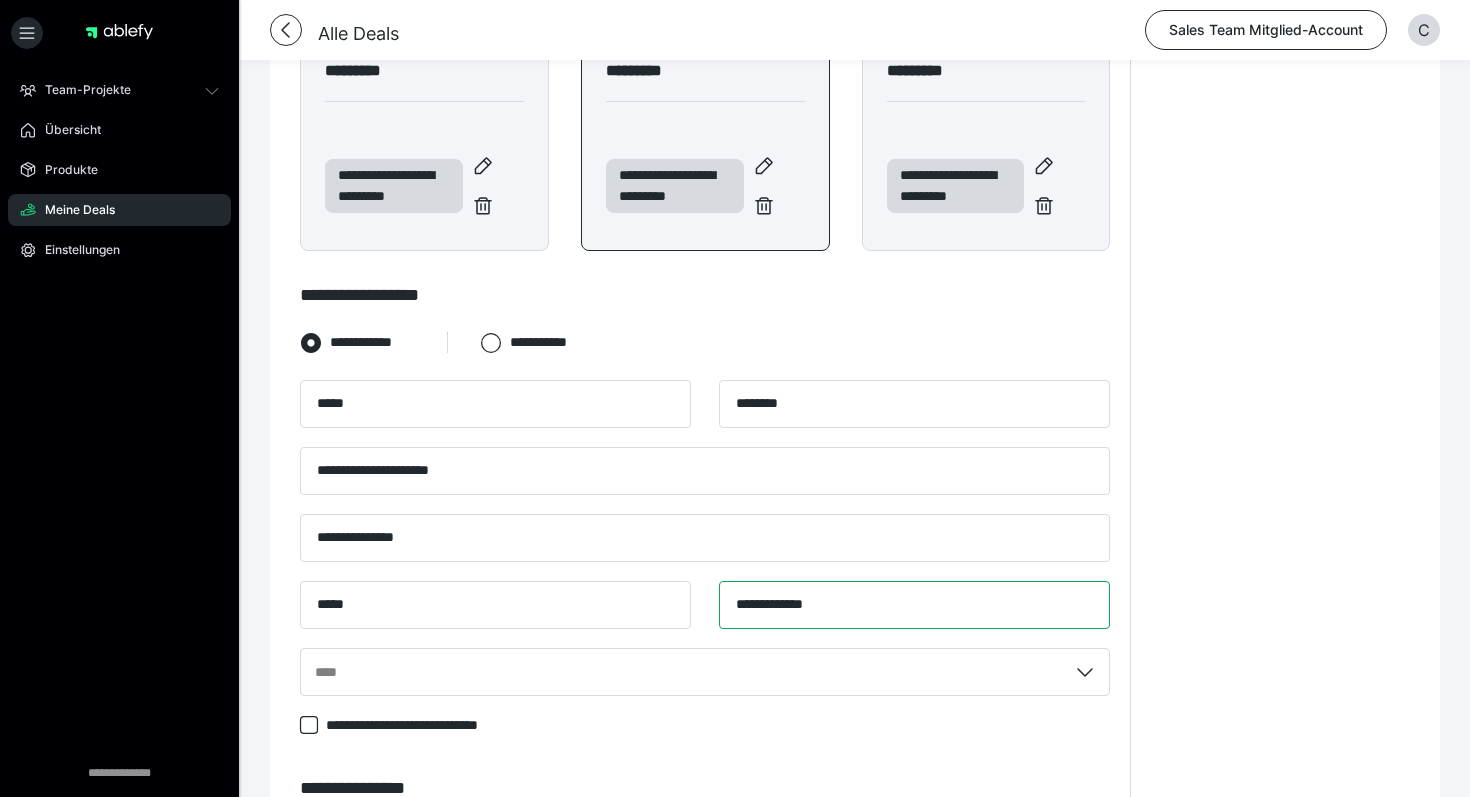 click on "**********" at bounding box center [914, 605] 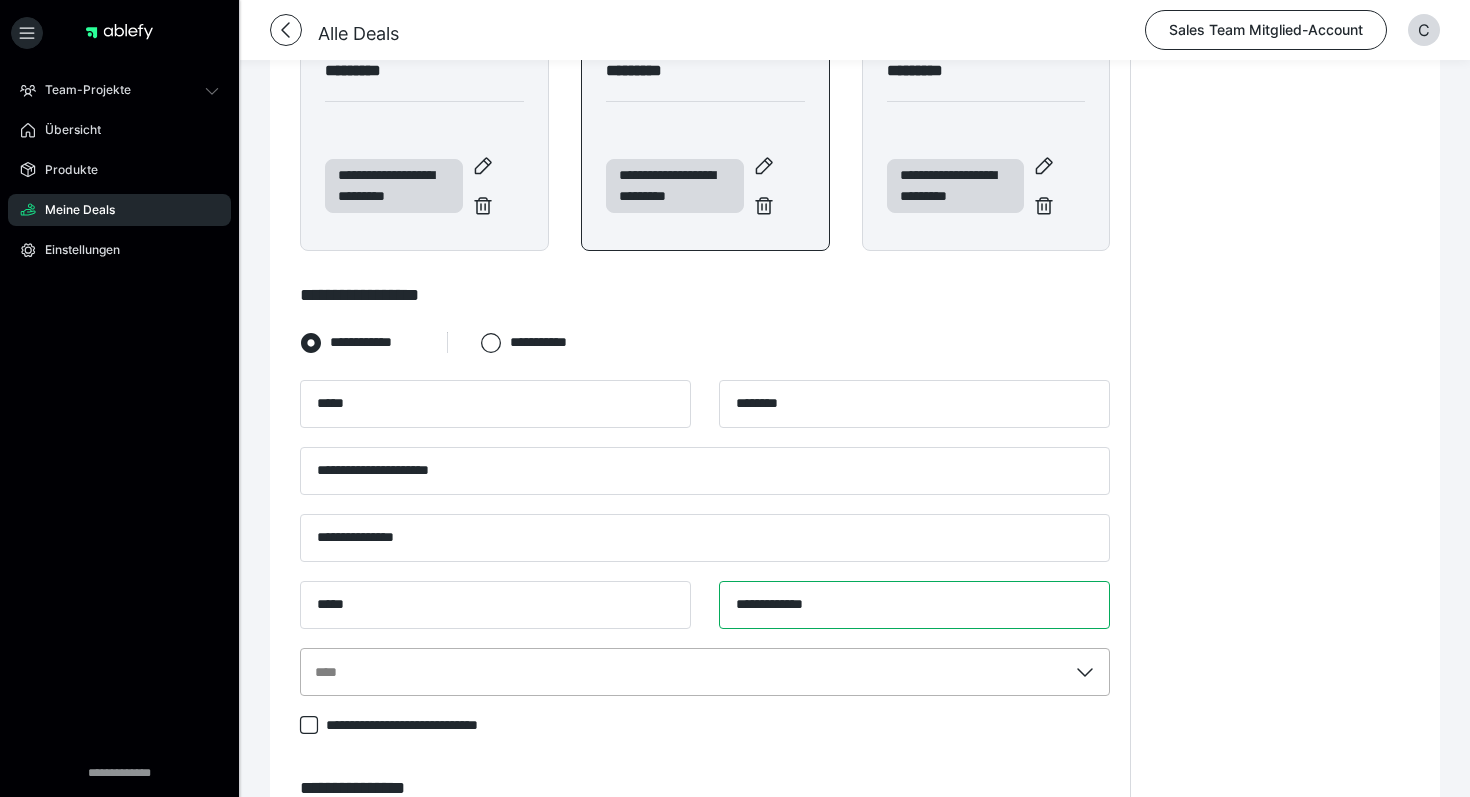 type on "**********" 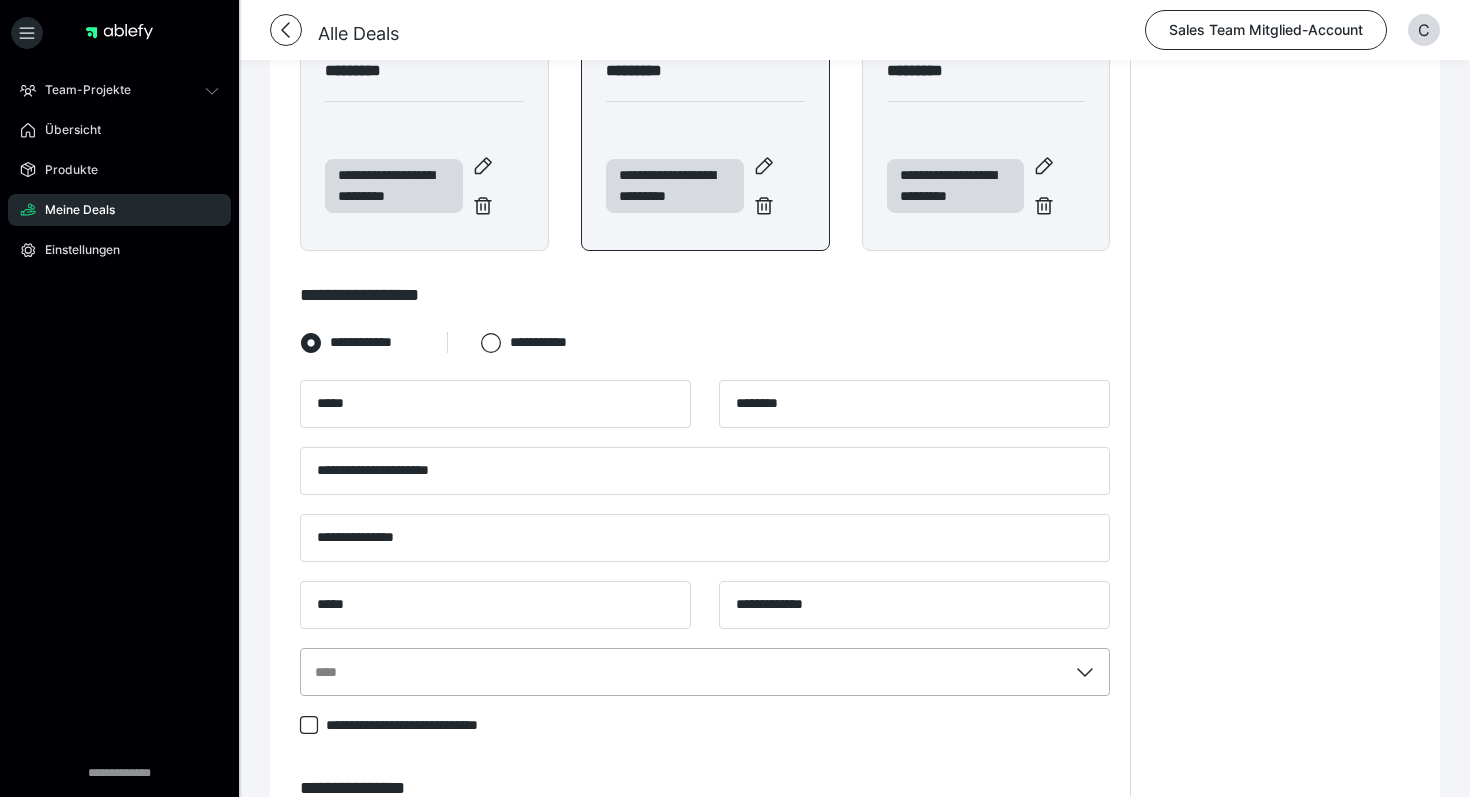 click on "****" at bounding box center [705, 672] 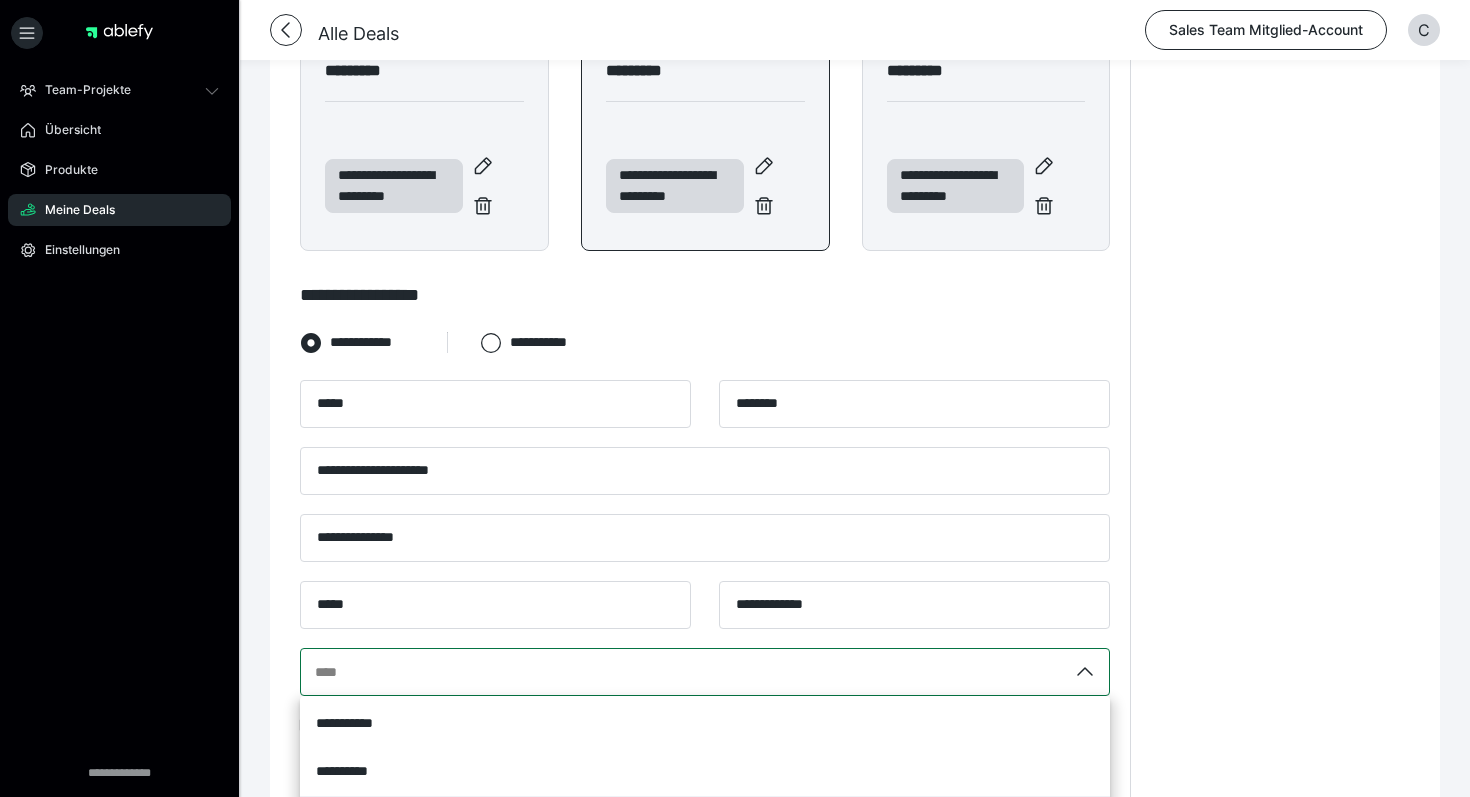 scroll, scrollTop: 729, scrollLeft: 0, axis: vertical 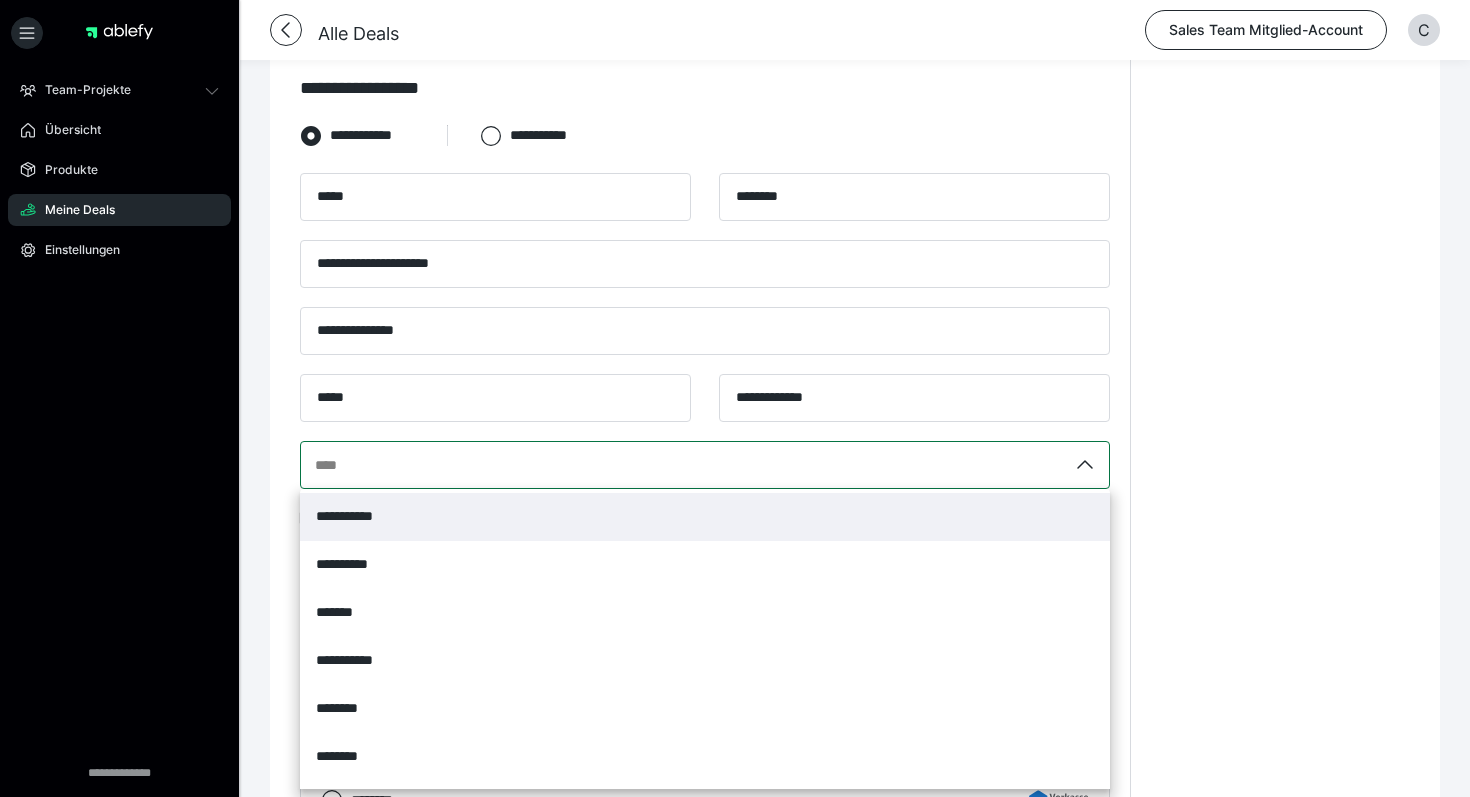 click on "**********" at bounding box center (705, 517) 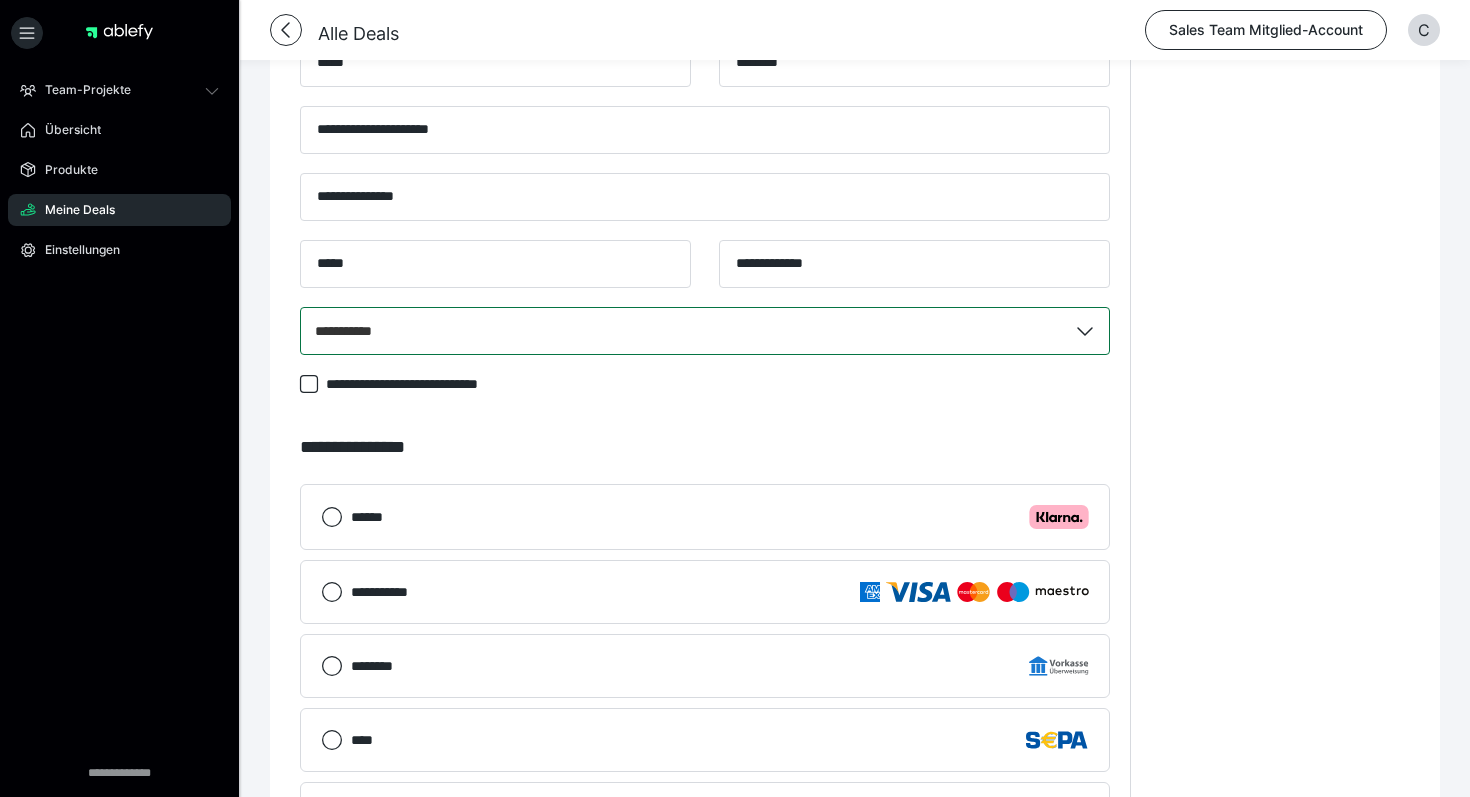 scroll, scrollTop: 897, scrollLeft: 0, axis: vertical 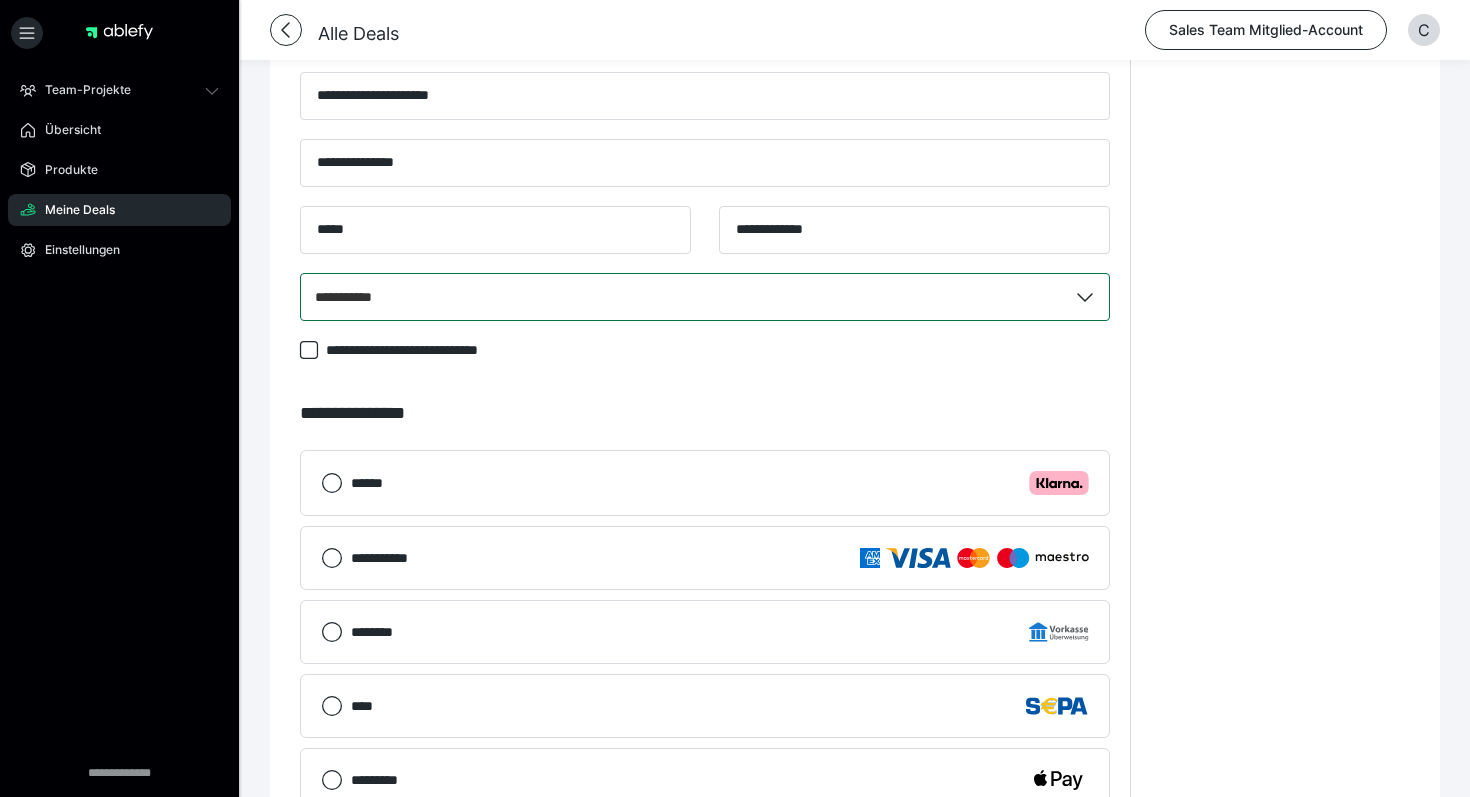 click on "********" at bounding box center [720, 632] 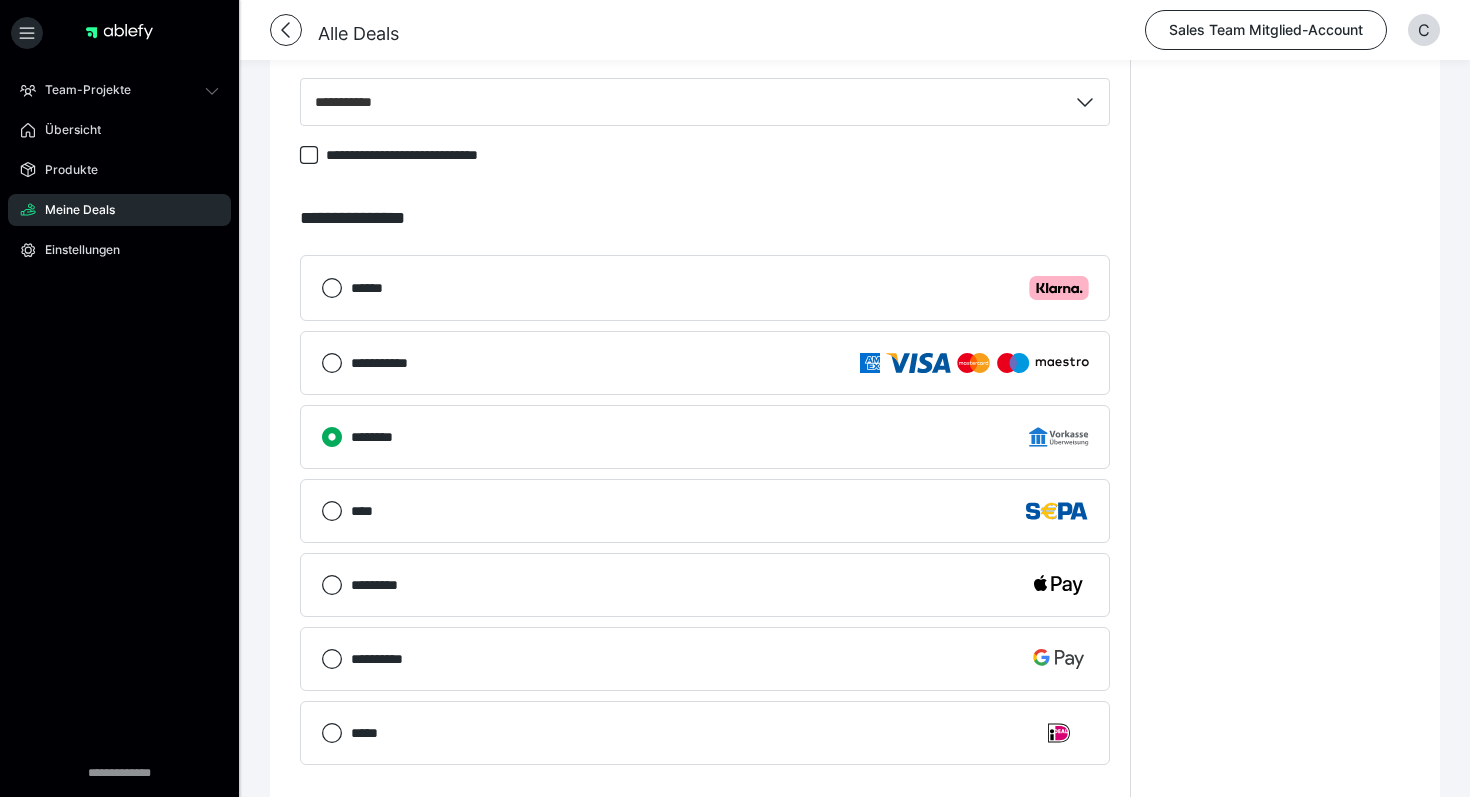 scroll, scrollTop: 1288, scrollLeft: 0, axis: vertical 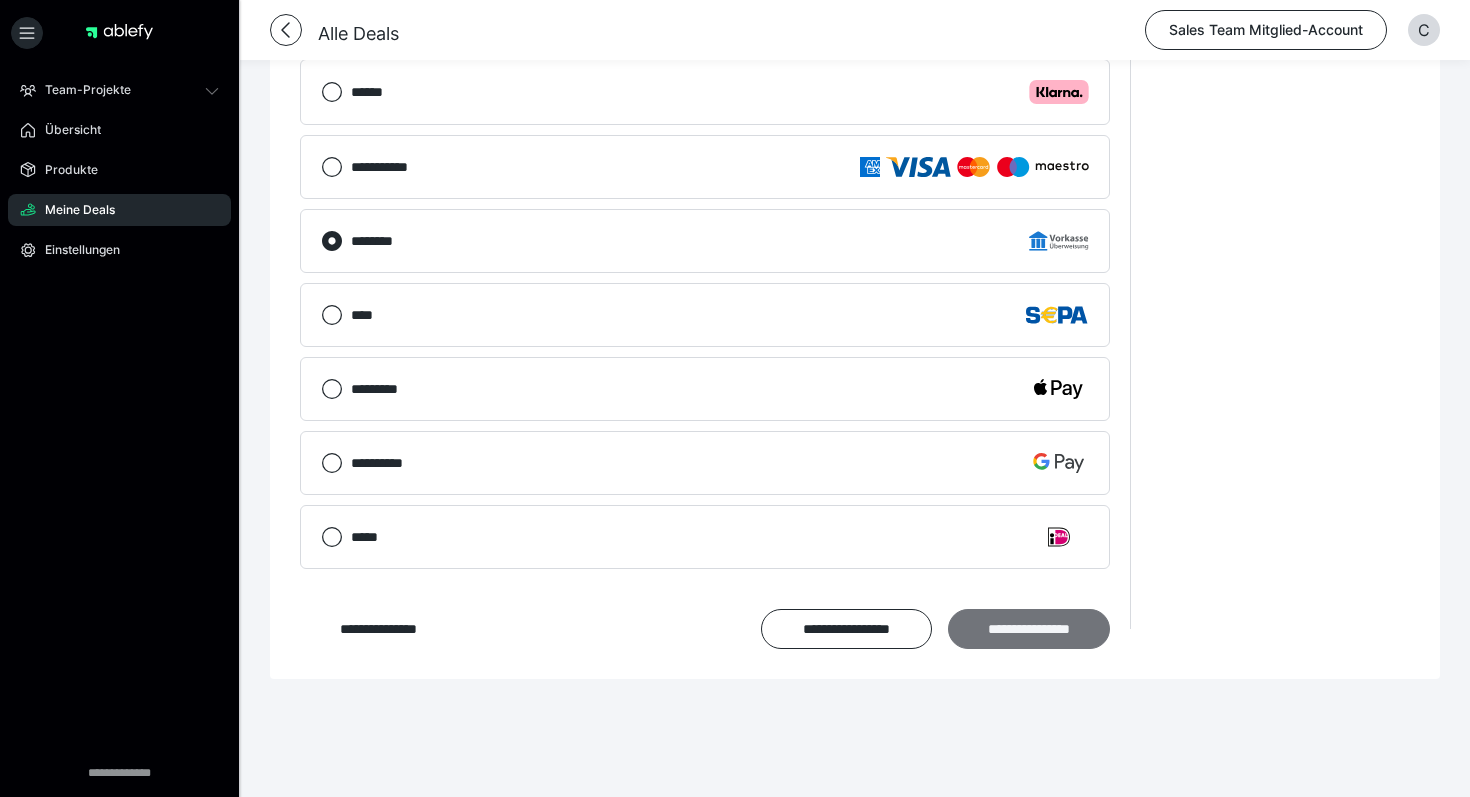 click on "**********" at bounding box center (1029, 629) 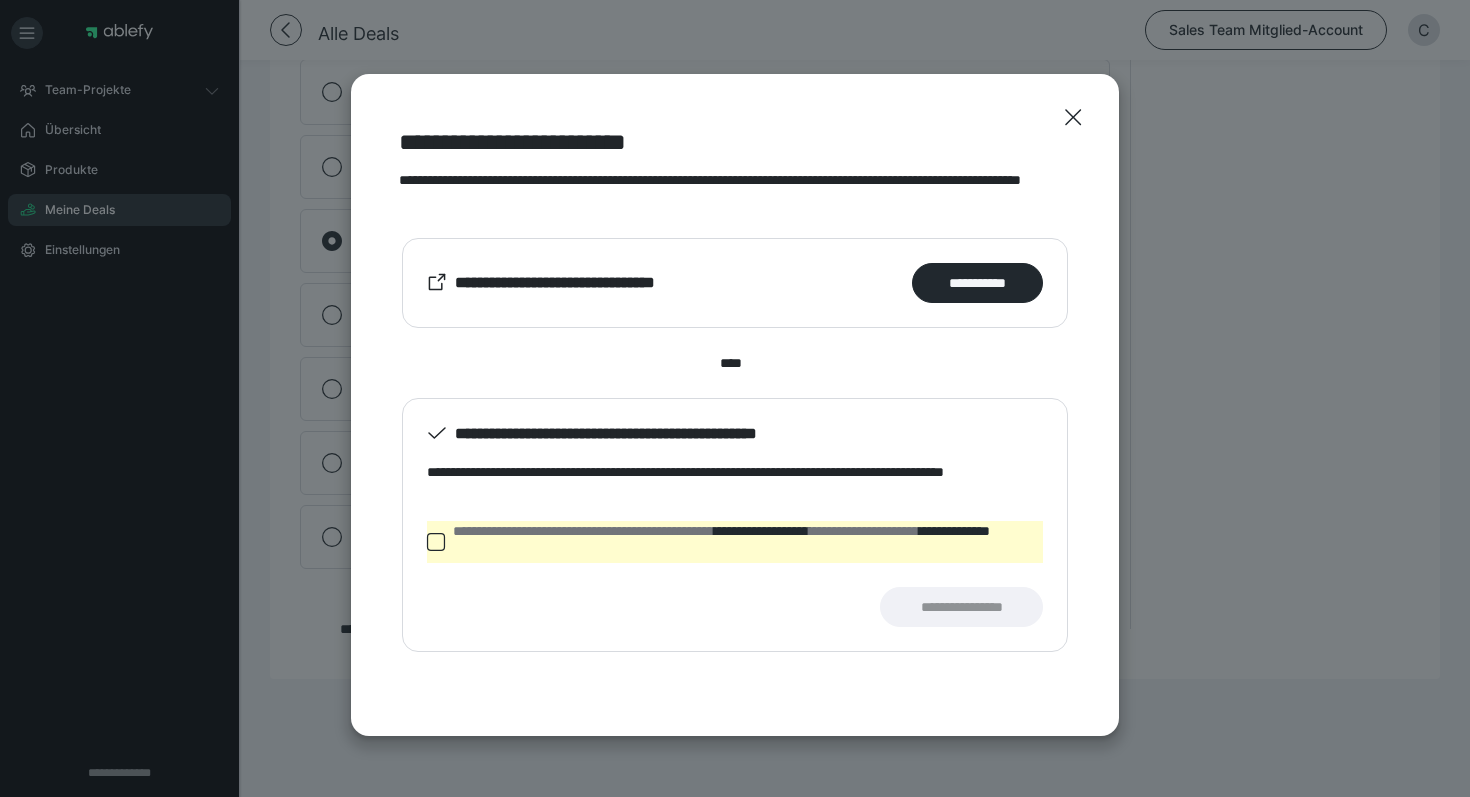 click 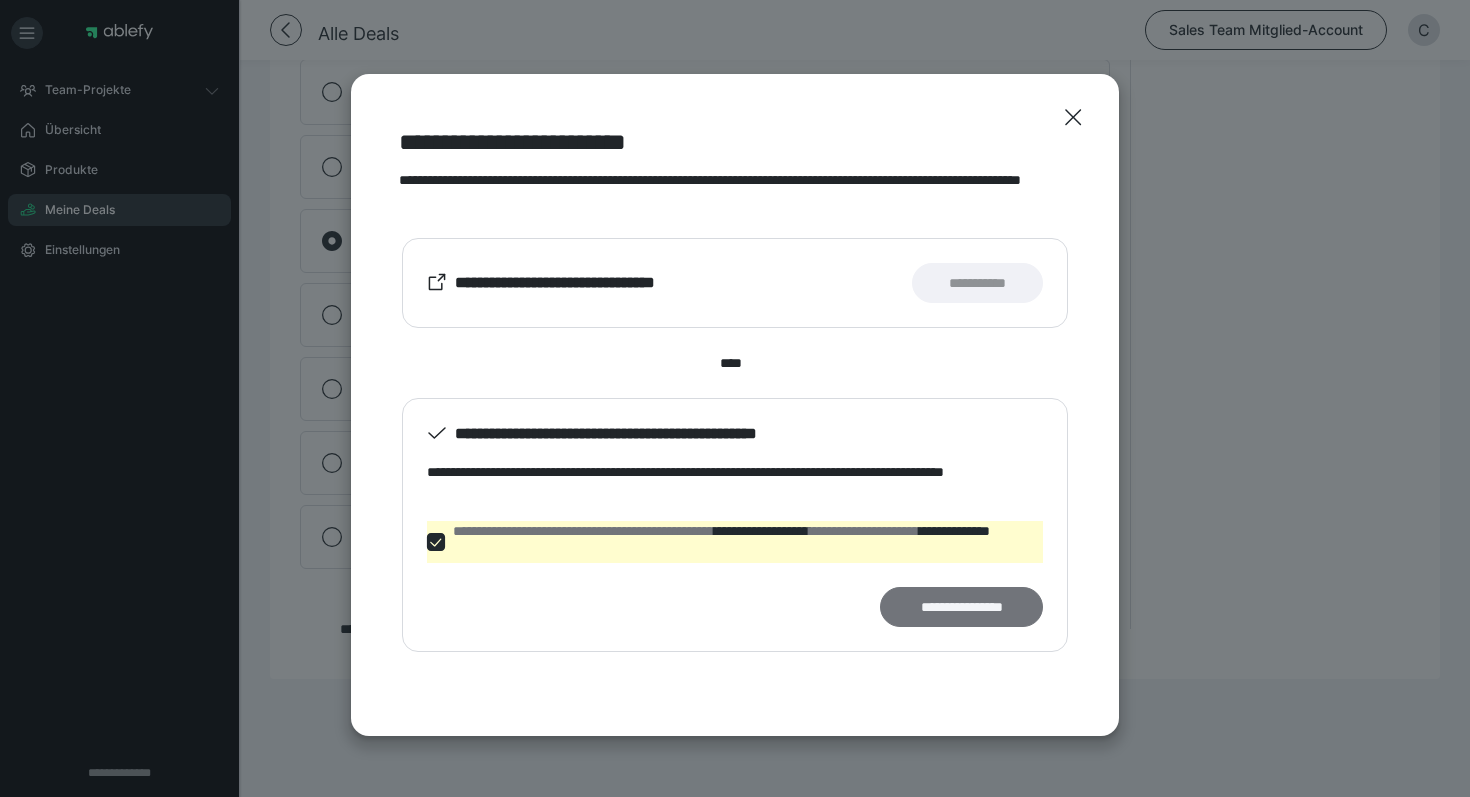 click on "**********" at bounding box center (961, 607) 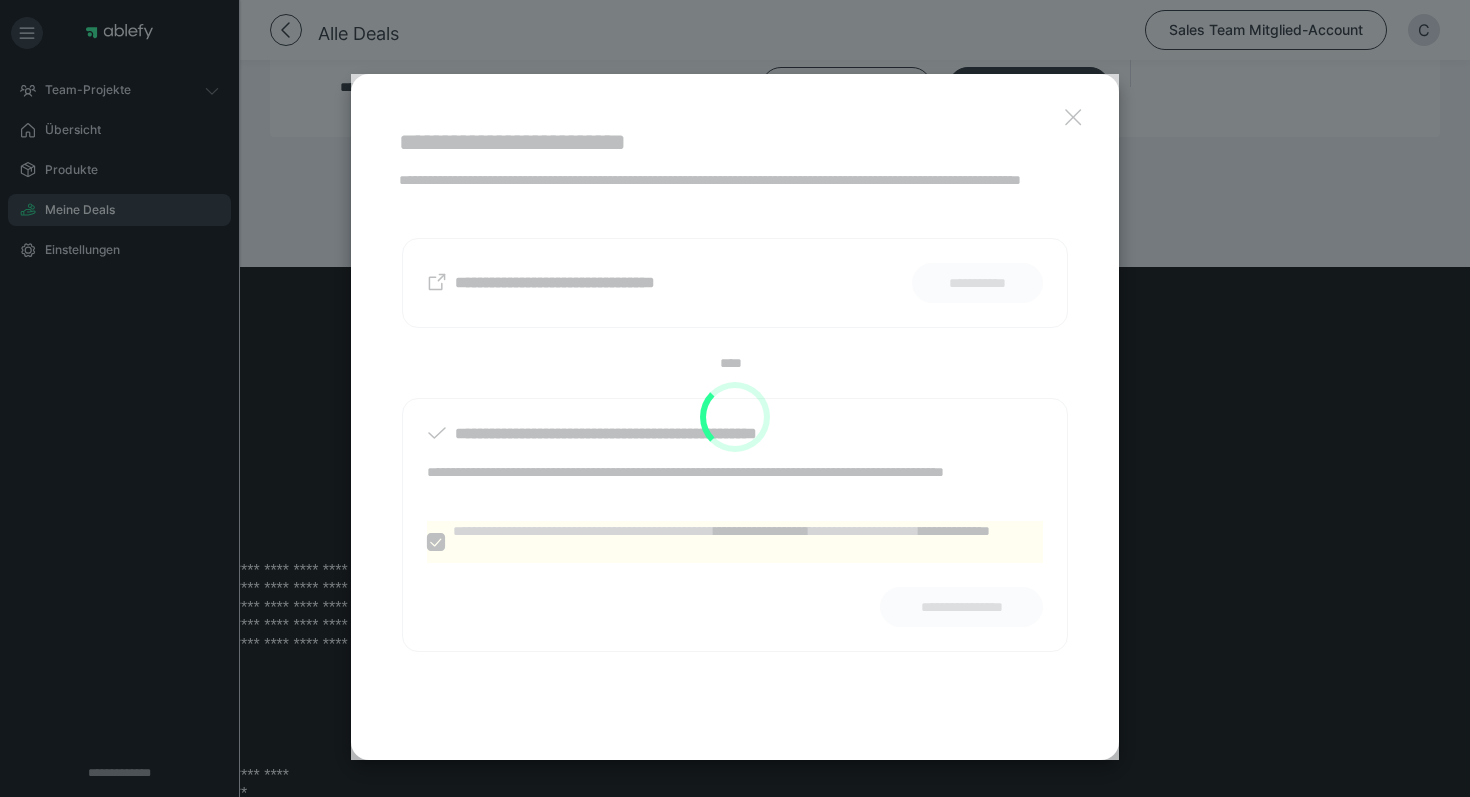 scroll, scrollTop: 758, scrollLeft: 0, axis: vertical 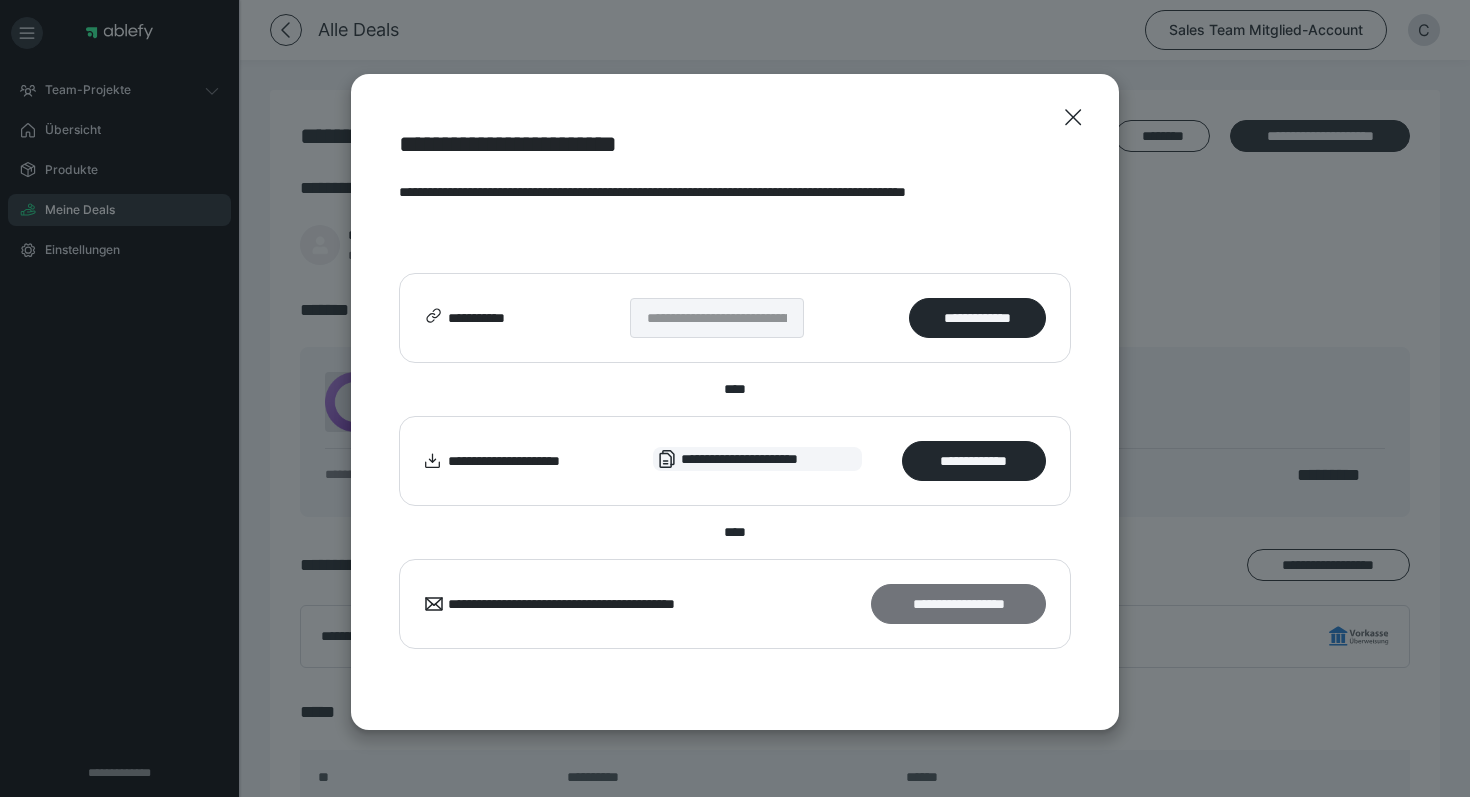 click on "**********" at bounding box center [958, 604] 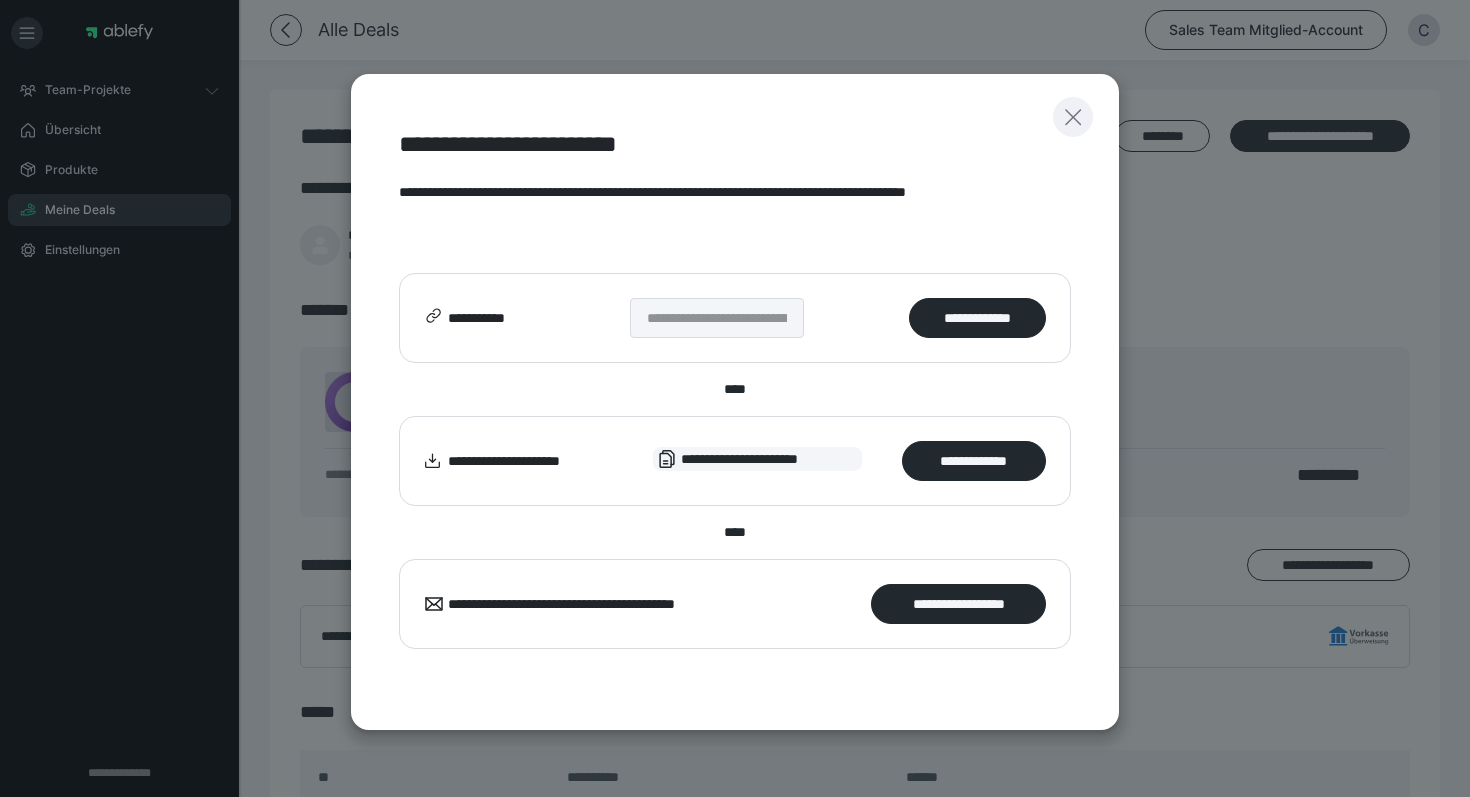 click 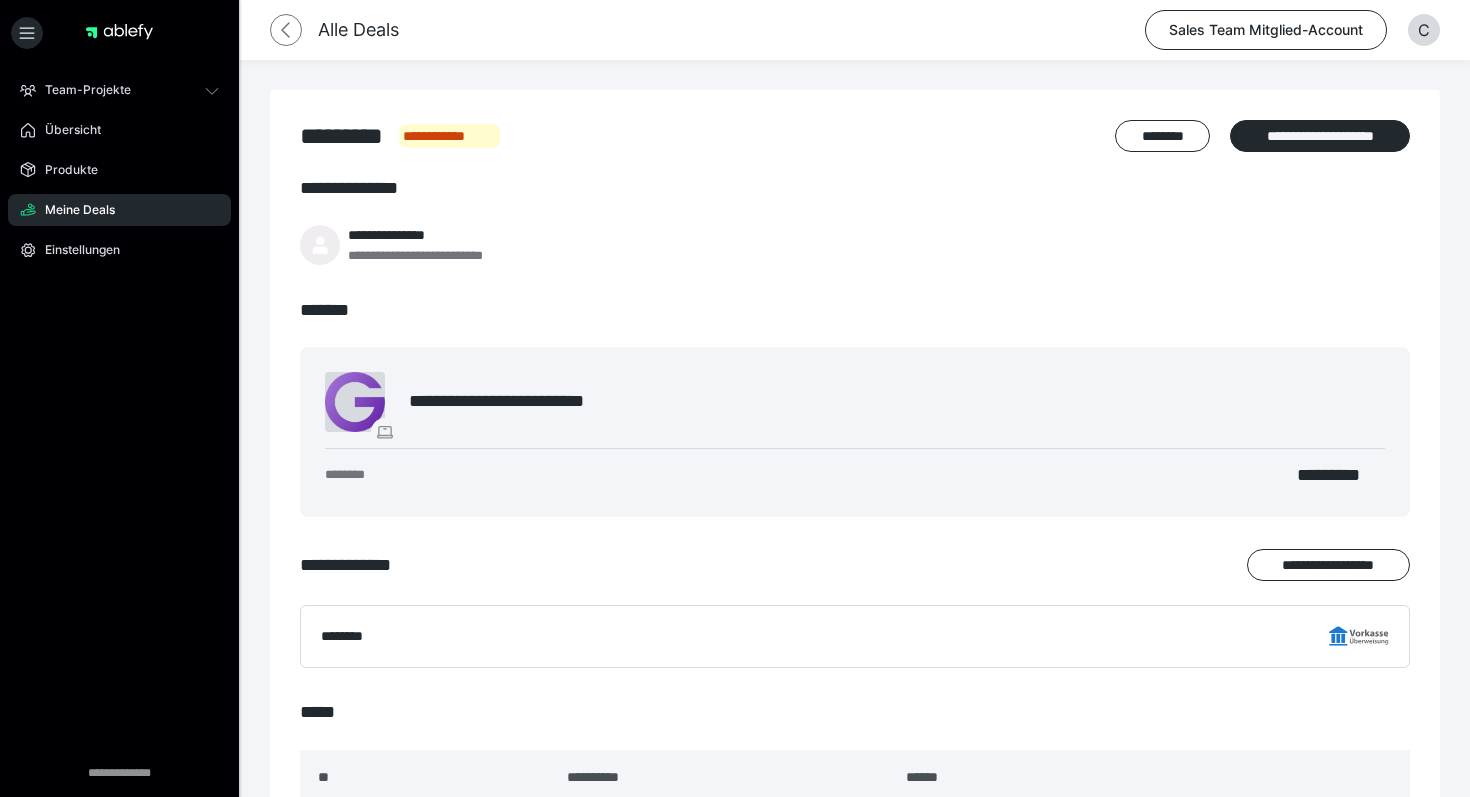 click 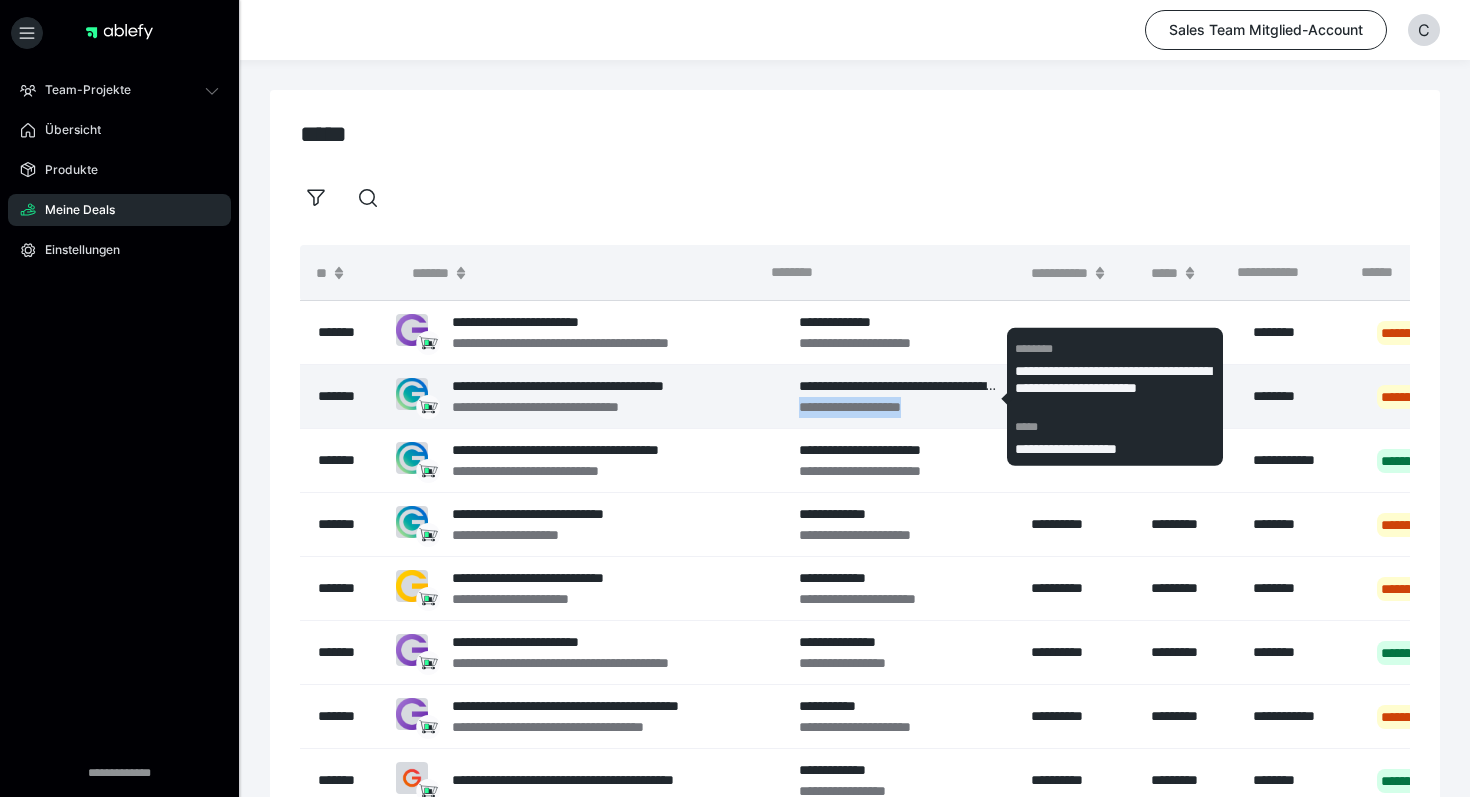 drag, startPoint x: 795, startPoint y: 410, endPoint x: 955, endPoint y: 419, distance: 160.25293 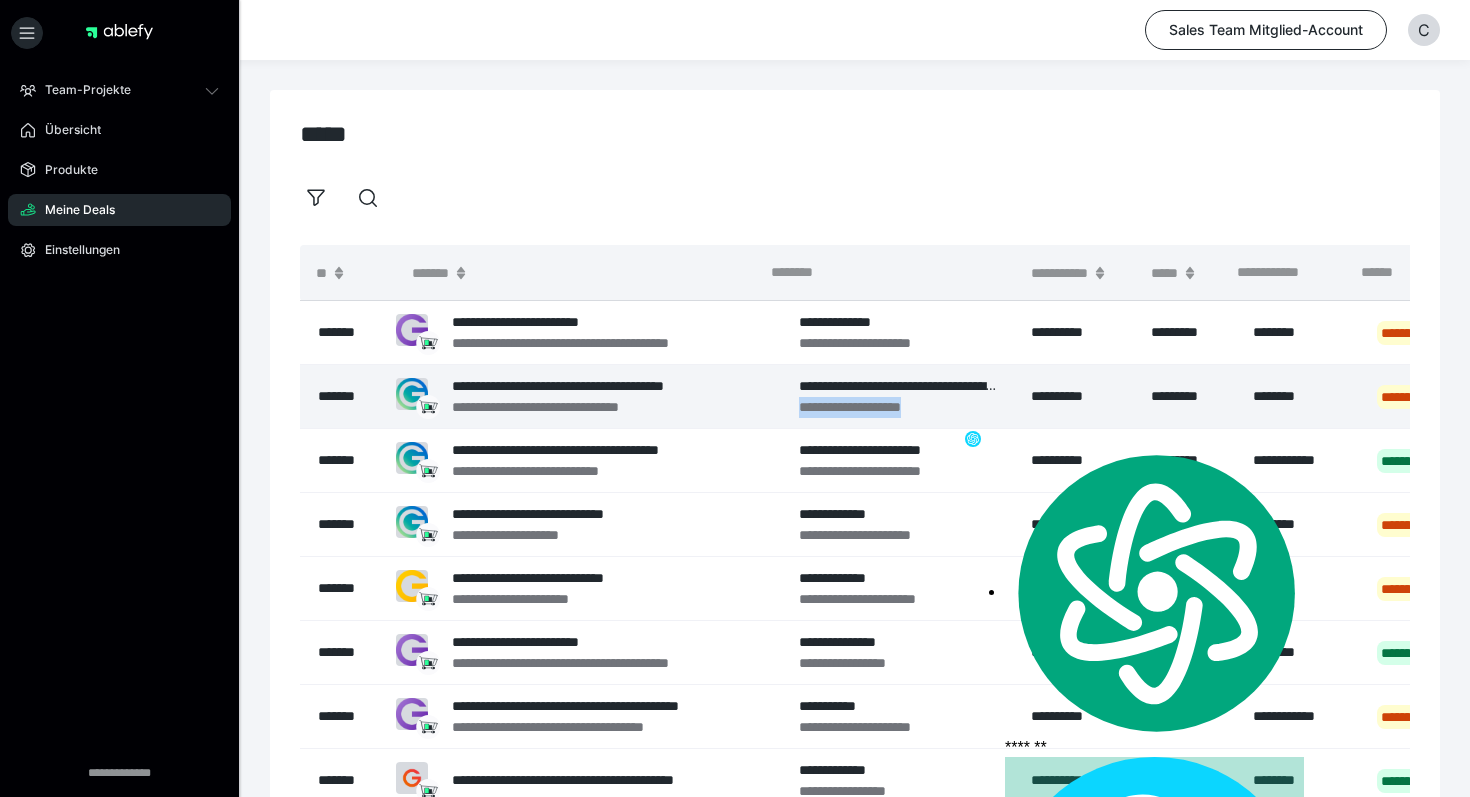 copy on "**********" 